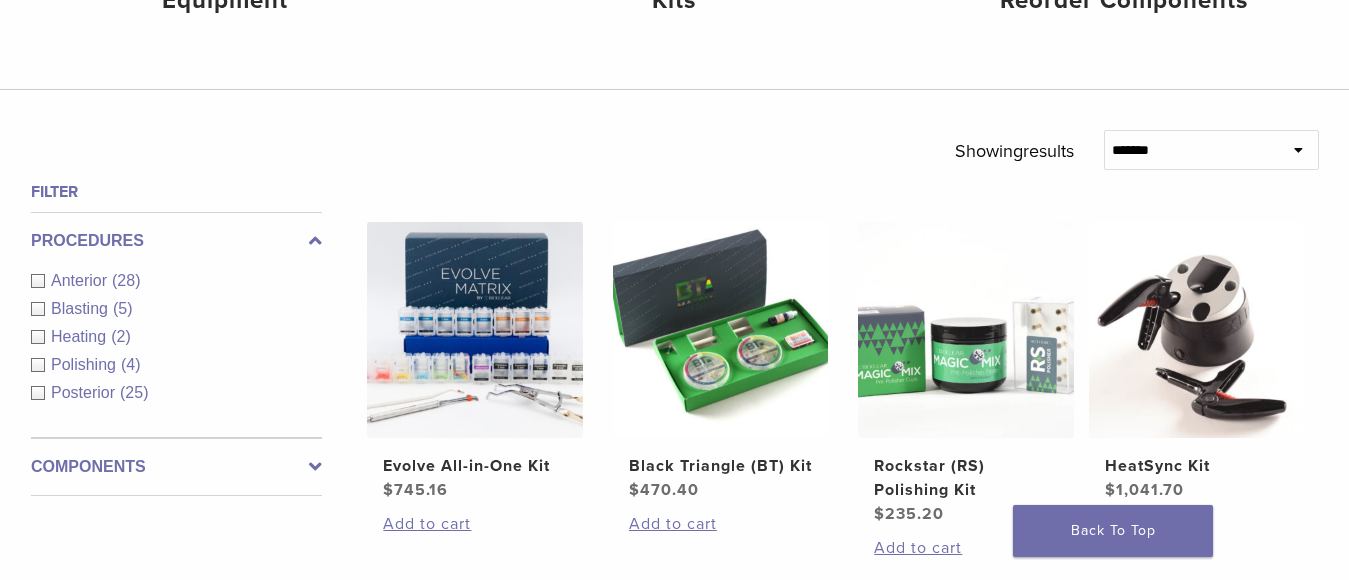 scroll, scrollTop: 600, scrollLeft: 0, axis: vertical 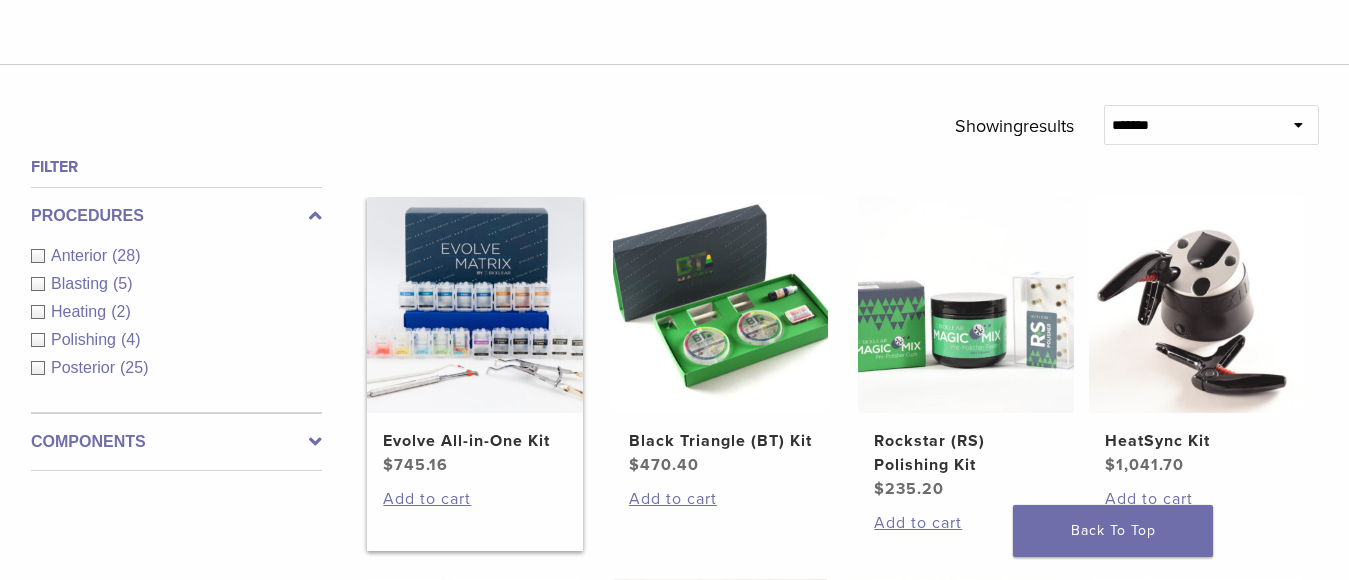 click on "Evolve All-in-One Kit
$ 745.16" at bounding box center (474, 336) 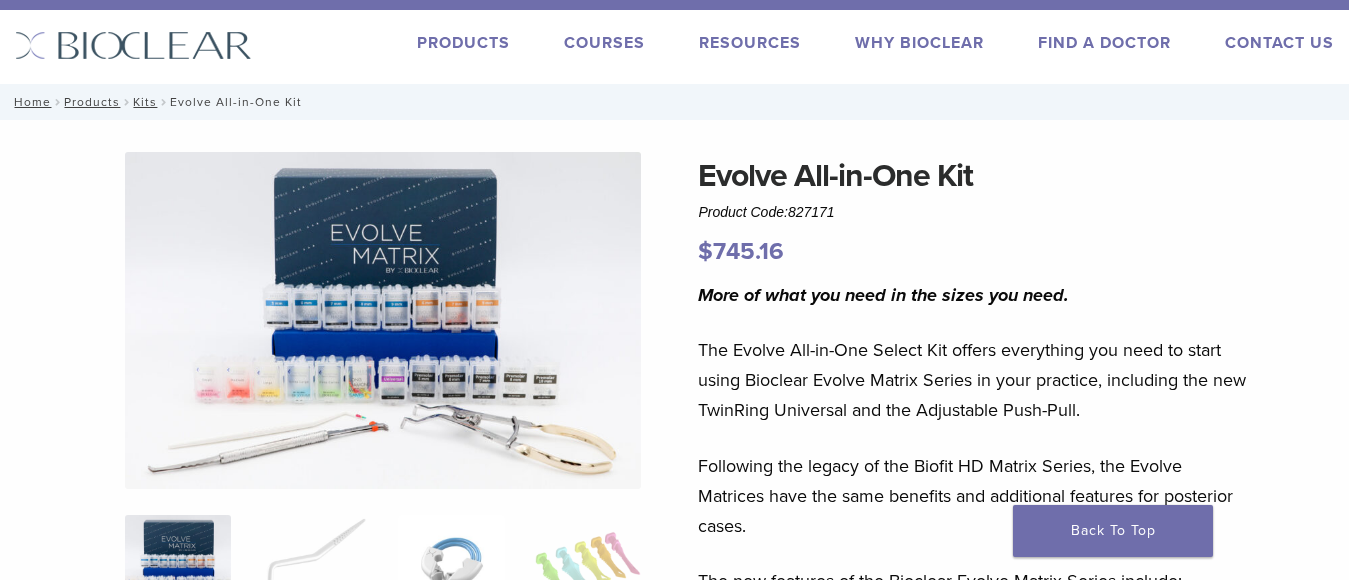 scroll, scrollTop: 0, scrollLeft: 0, axis: both 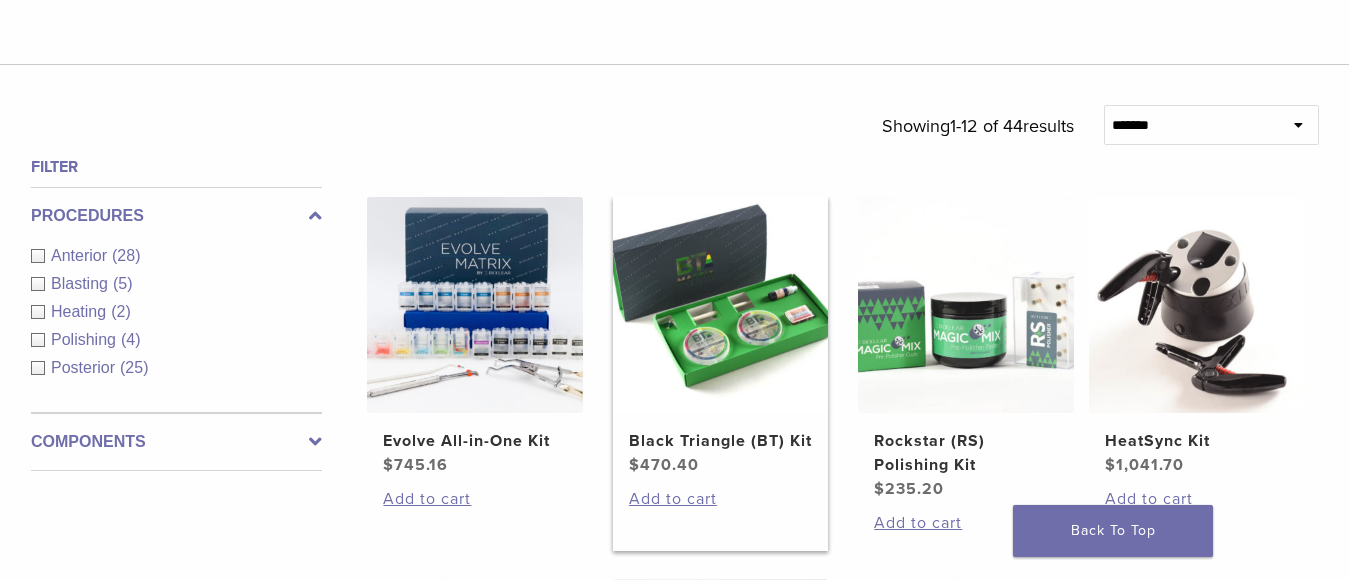 click on "Black Triangle (BT) Kit" at bounding box center (720, 441) 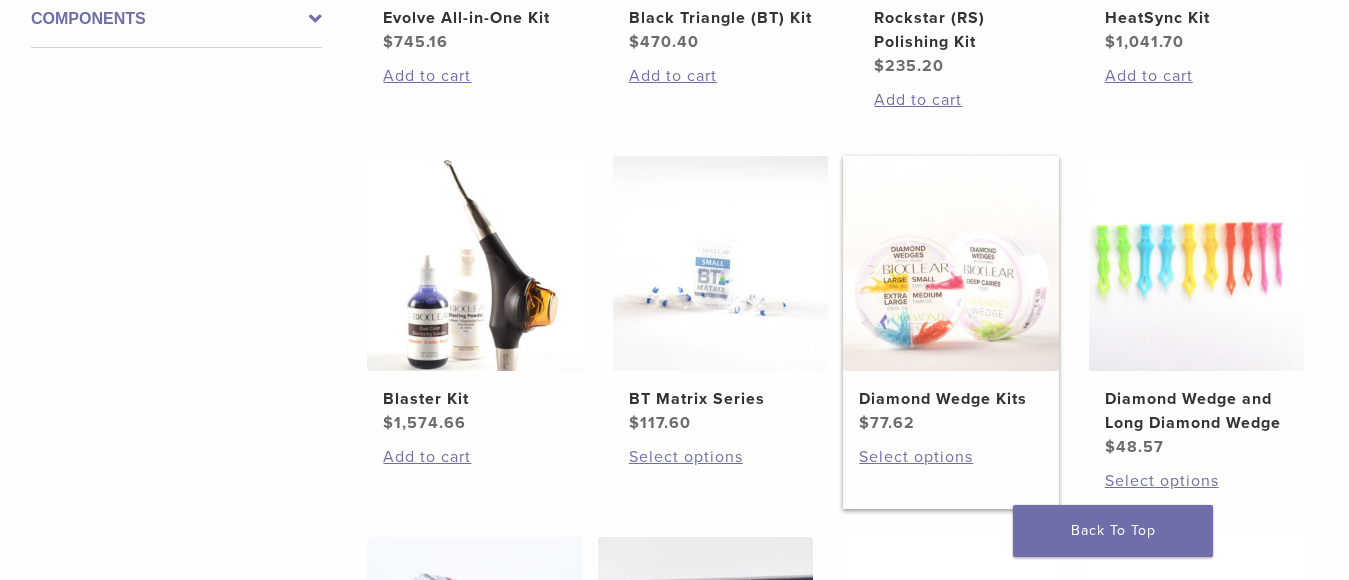 scroll, scrollTop: 1000, scrollLeft: 0, axis: vertical 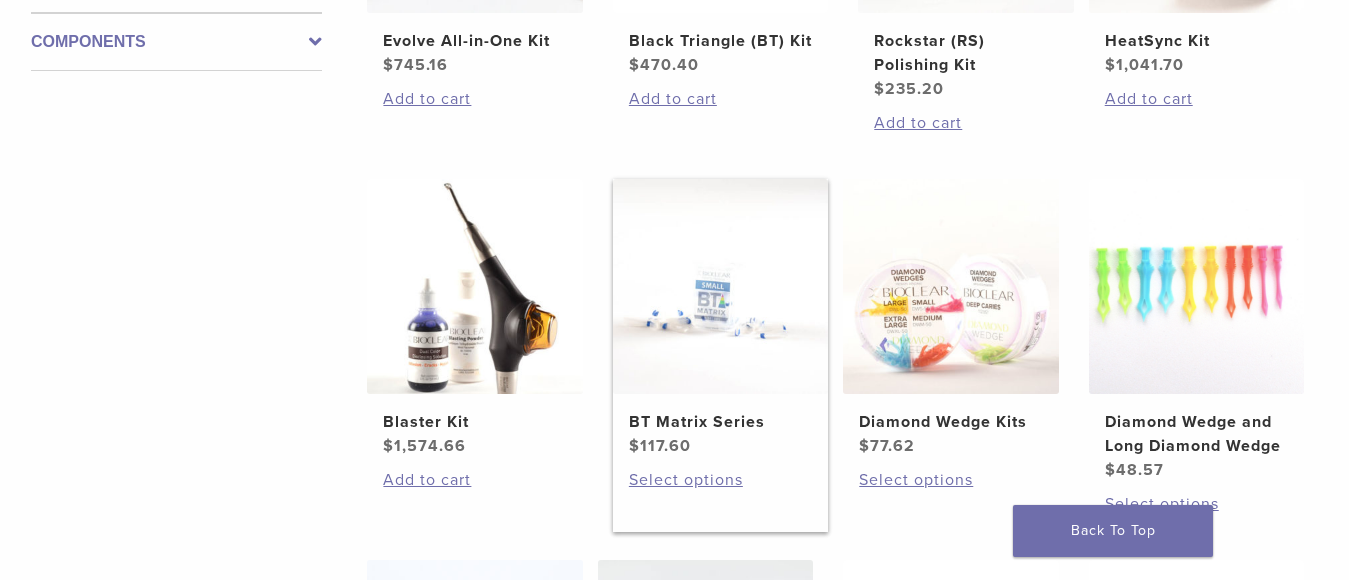 click at bounding box center [720, 286] 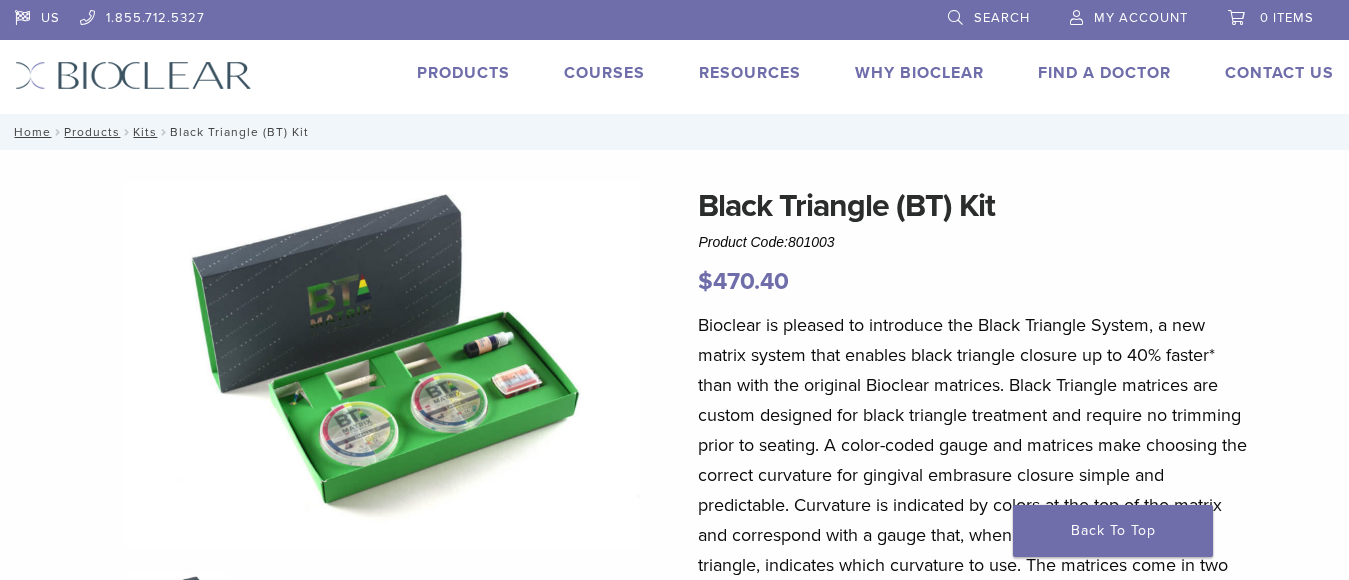 scroll, scrollTop: 0, scrollLeft: 0, axis: both 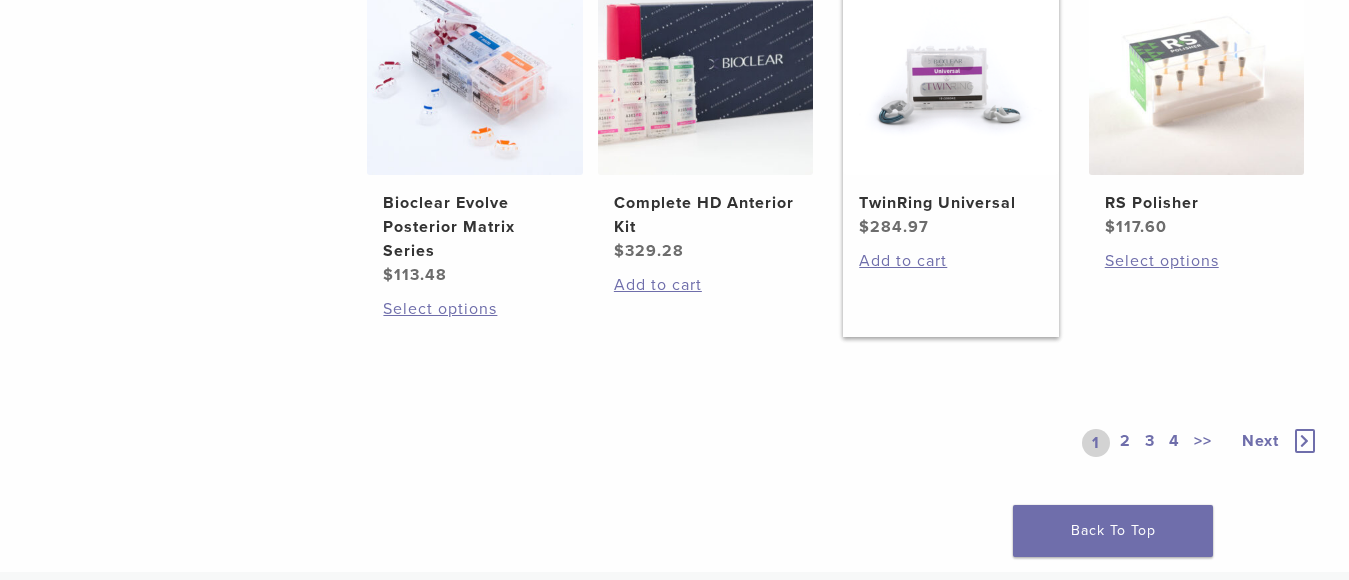 click on "TwinRing Universal" at bounding box center (950, 203) 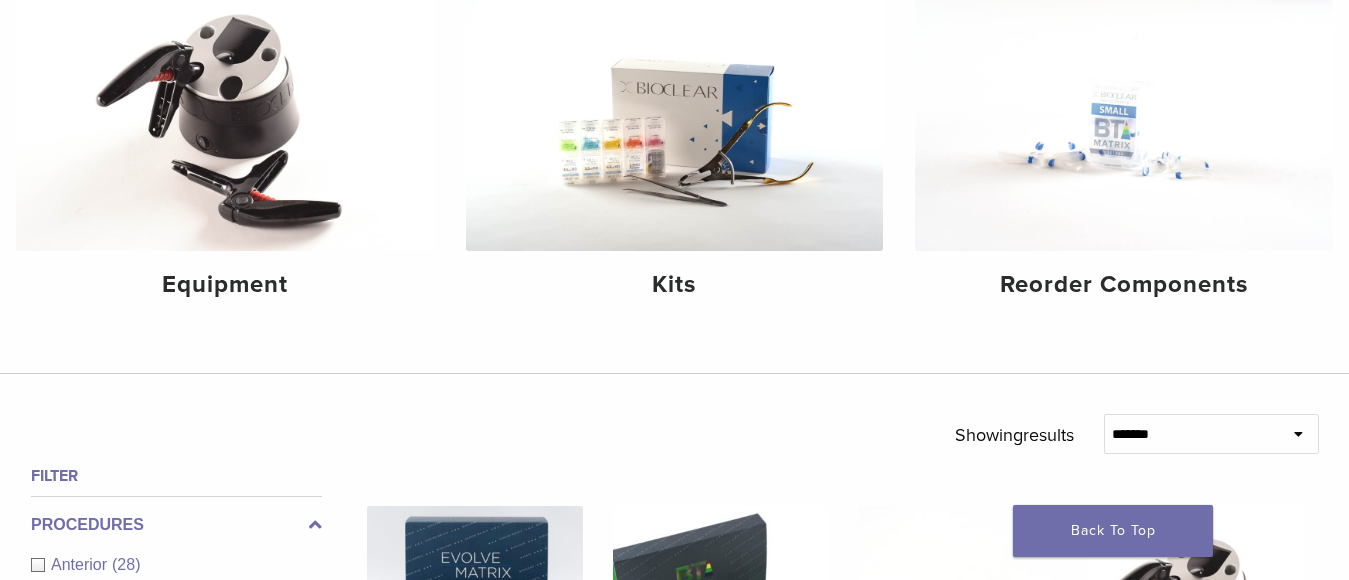 scroll, scrollTop: 300, scrollLeft: 0, axis: vertical 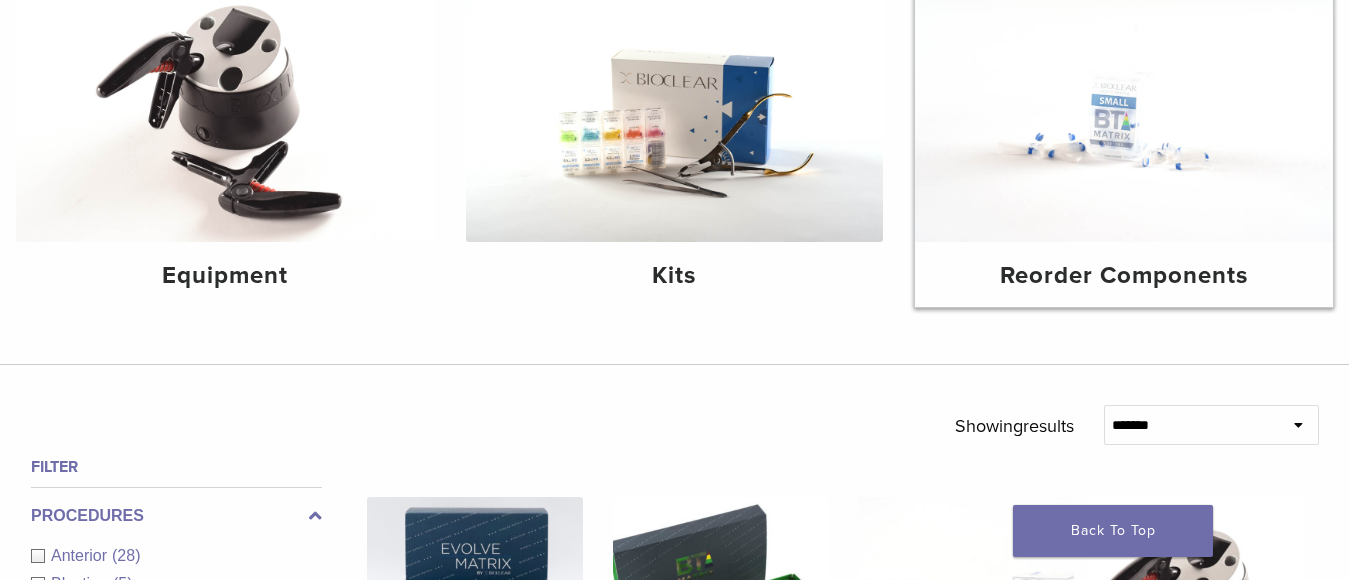 click on "Reorder Components" at bounding box center [1124, 276] 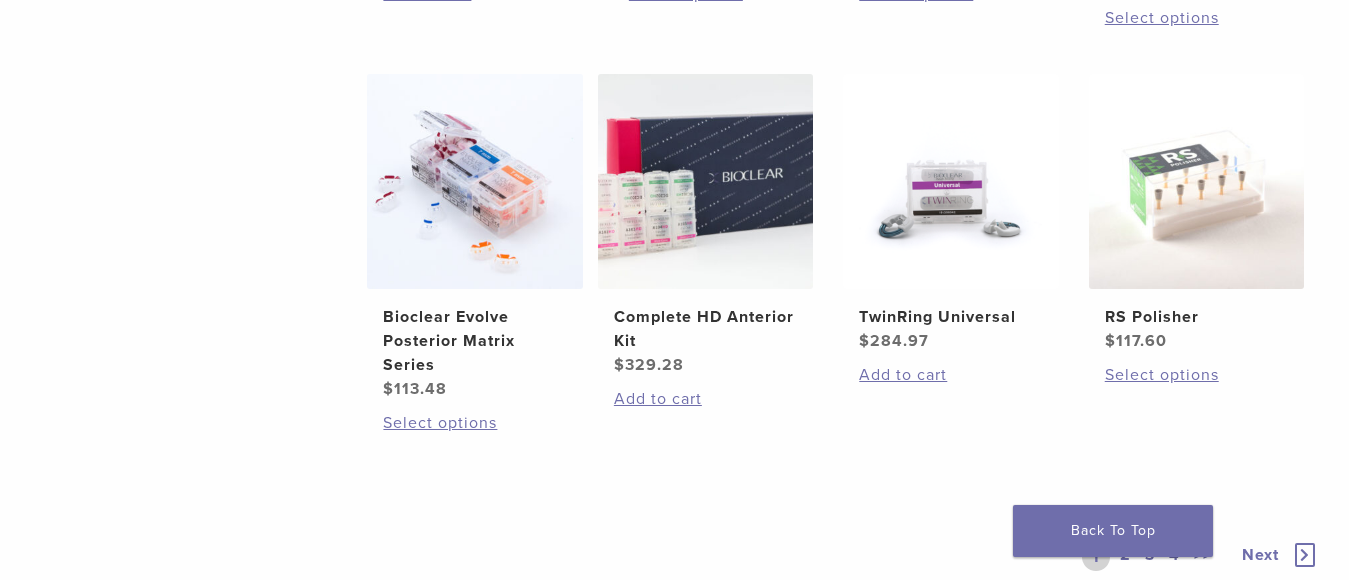 scroll, scrollTop: 1500, scrollLeft: 0, axis: vertical 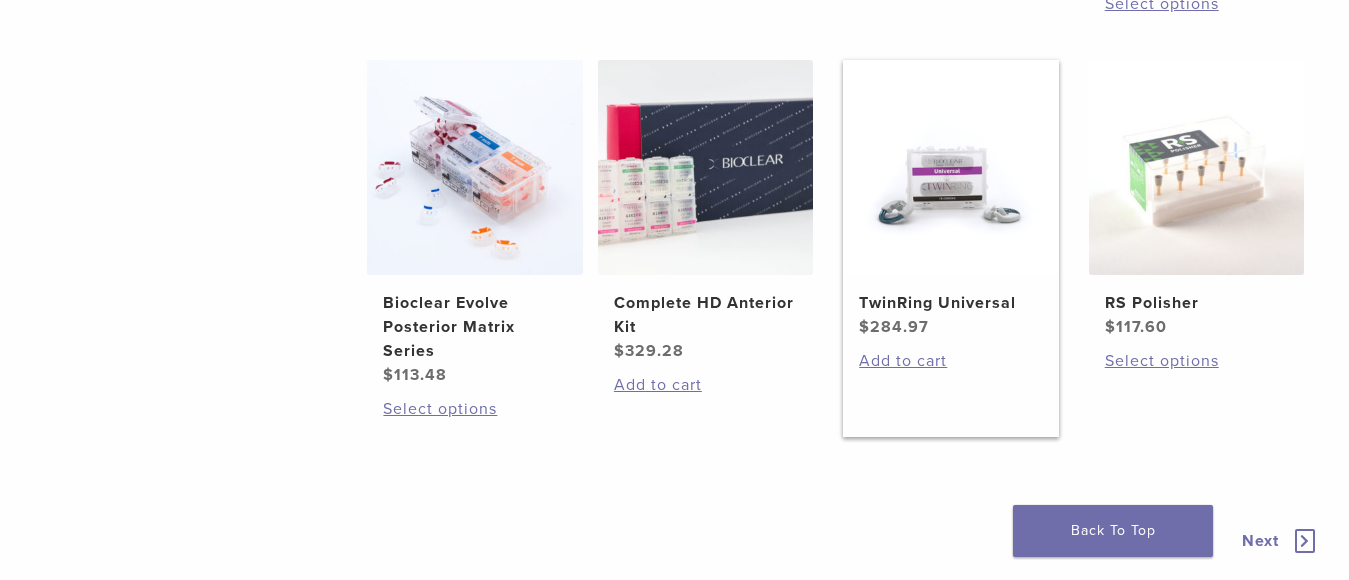 click on "TwinRing Universal" at bounding box center [950, 303] 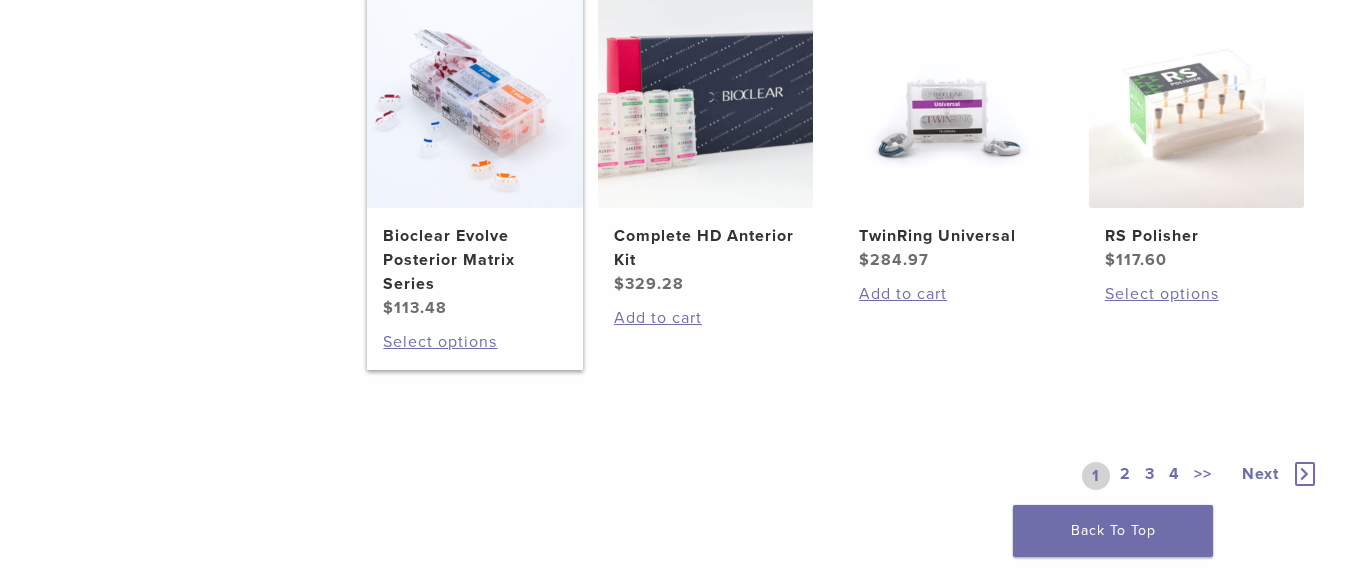 scroll, scrollTop: 1600, scrollLeft: 0, axis: vertical 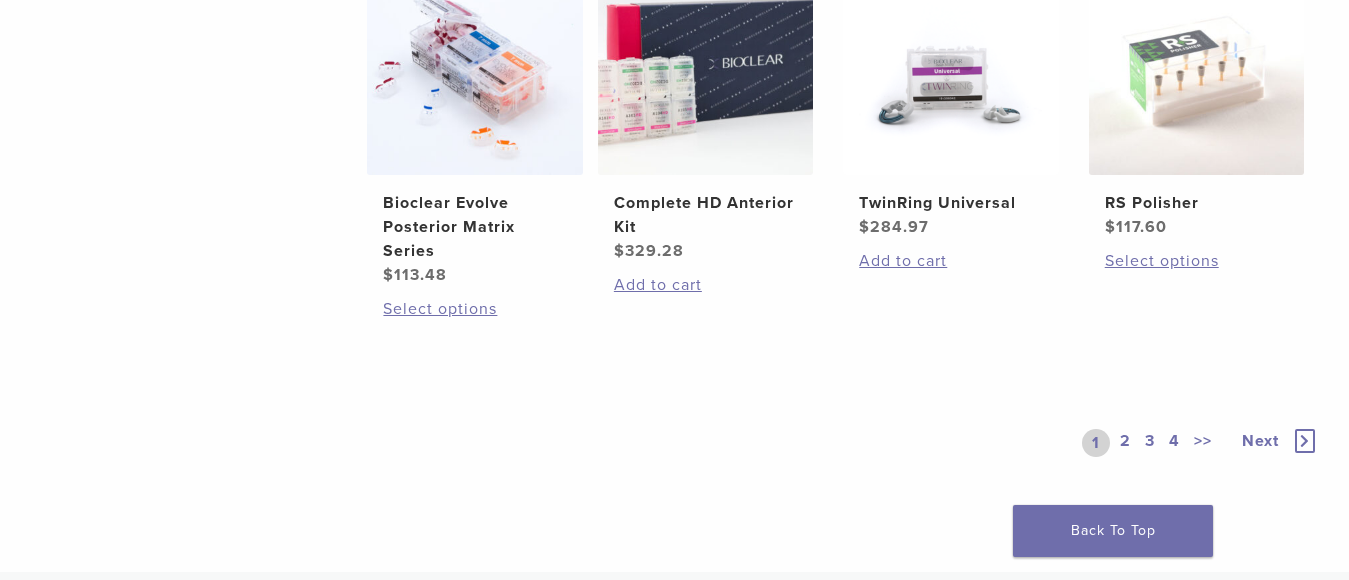 click at bounding box center (1305, 441) 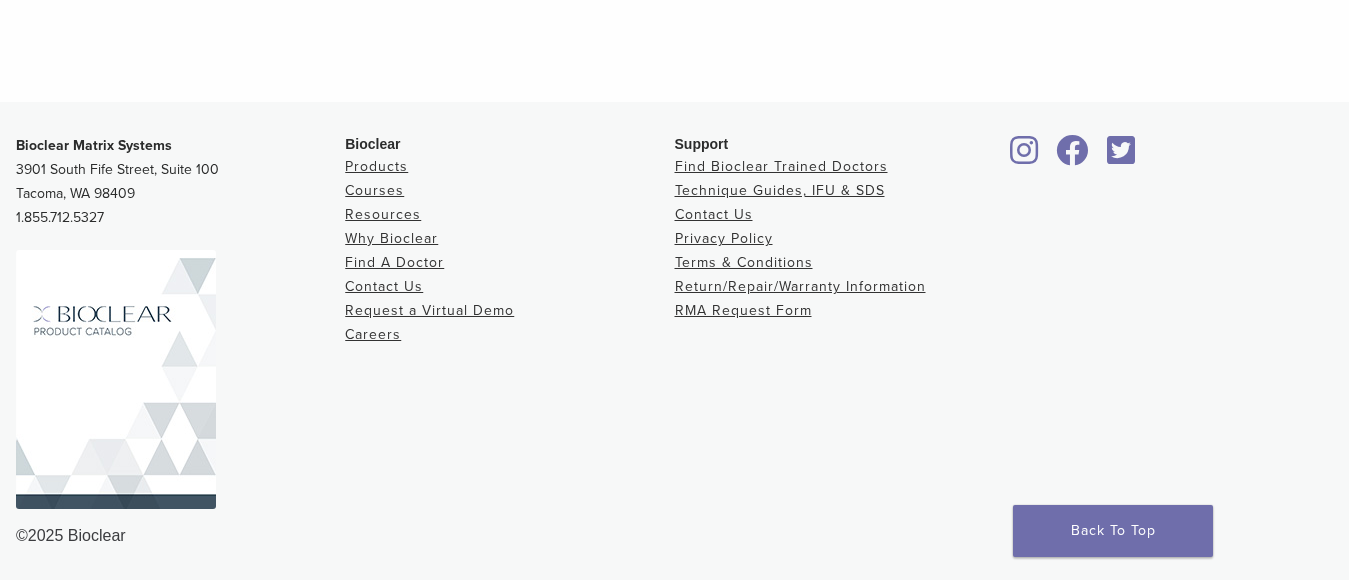 scroll, scrollTop: 1800, scrollLeft: 0, axis: vertical 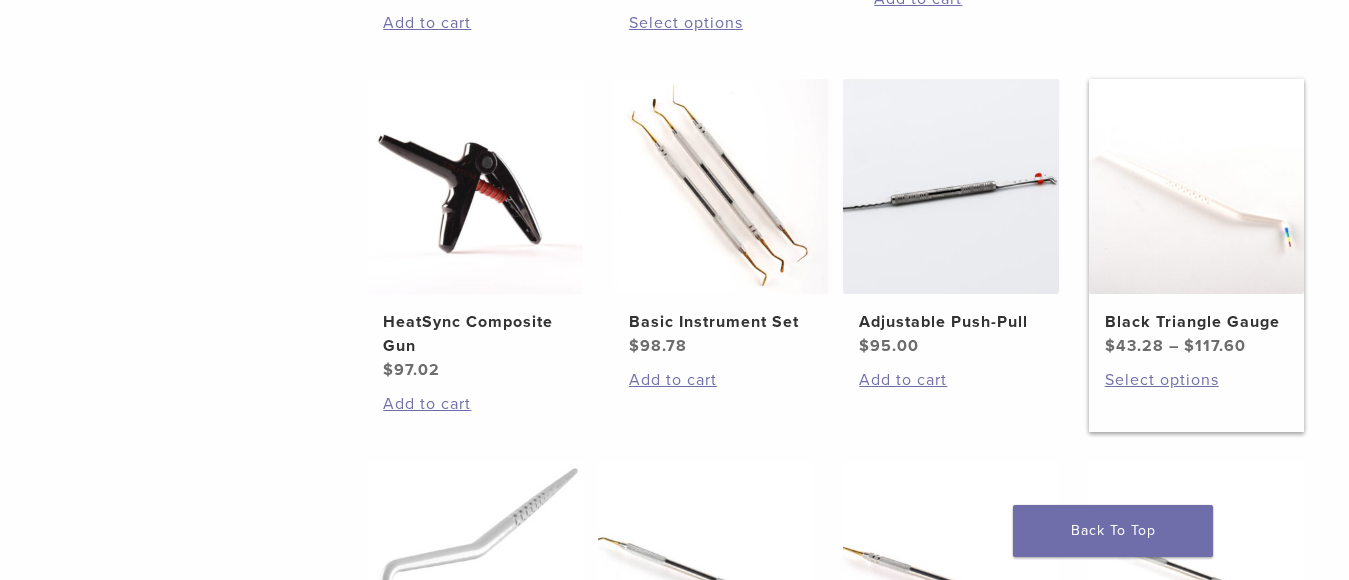 click on "Black Triangle Gauge" at bounding box center [1196, 322] 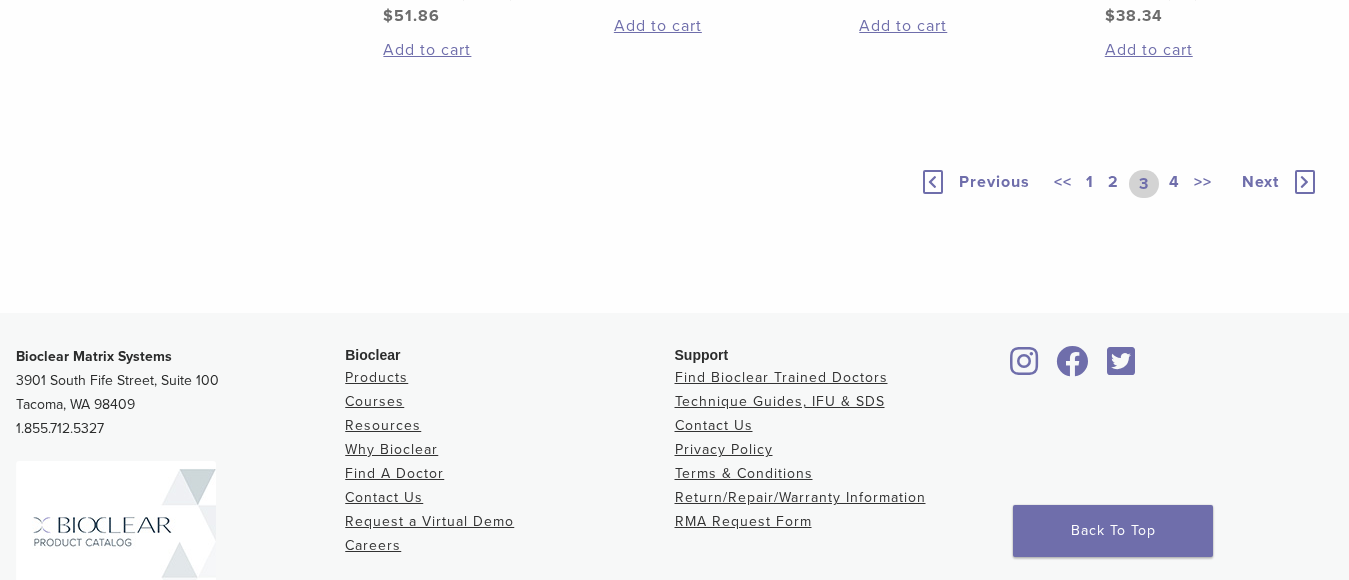 scroll, scrollTop: 1900, scrollLeft: 0, axis: vertical 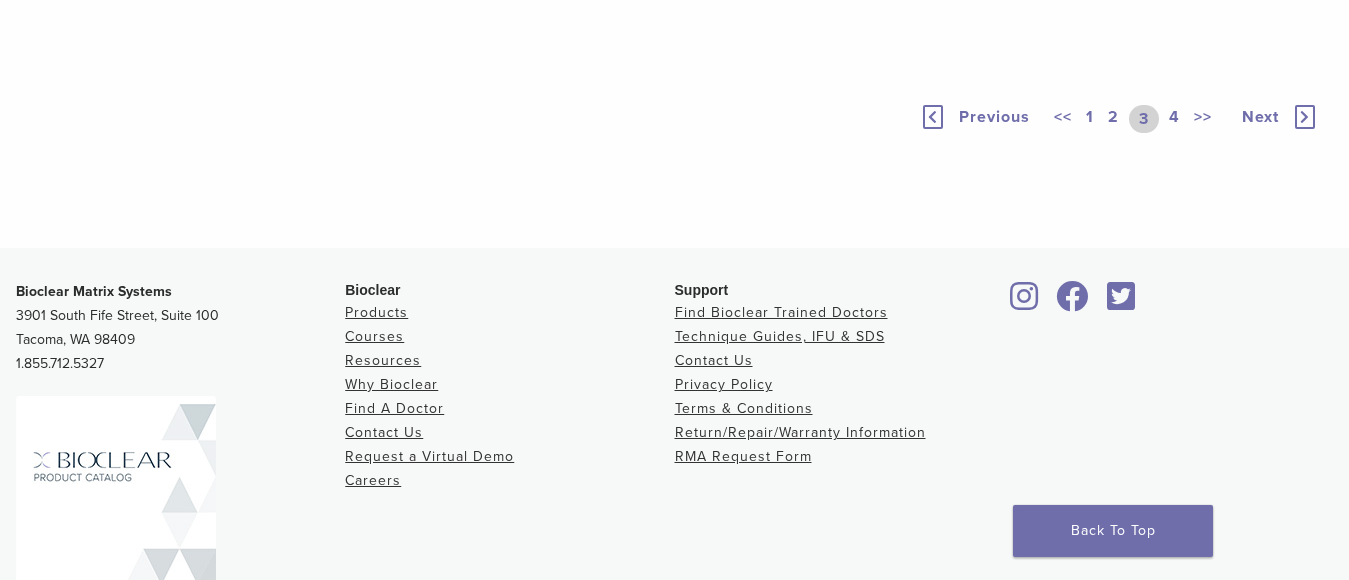 click at bounding box center [1305, 117] 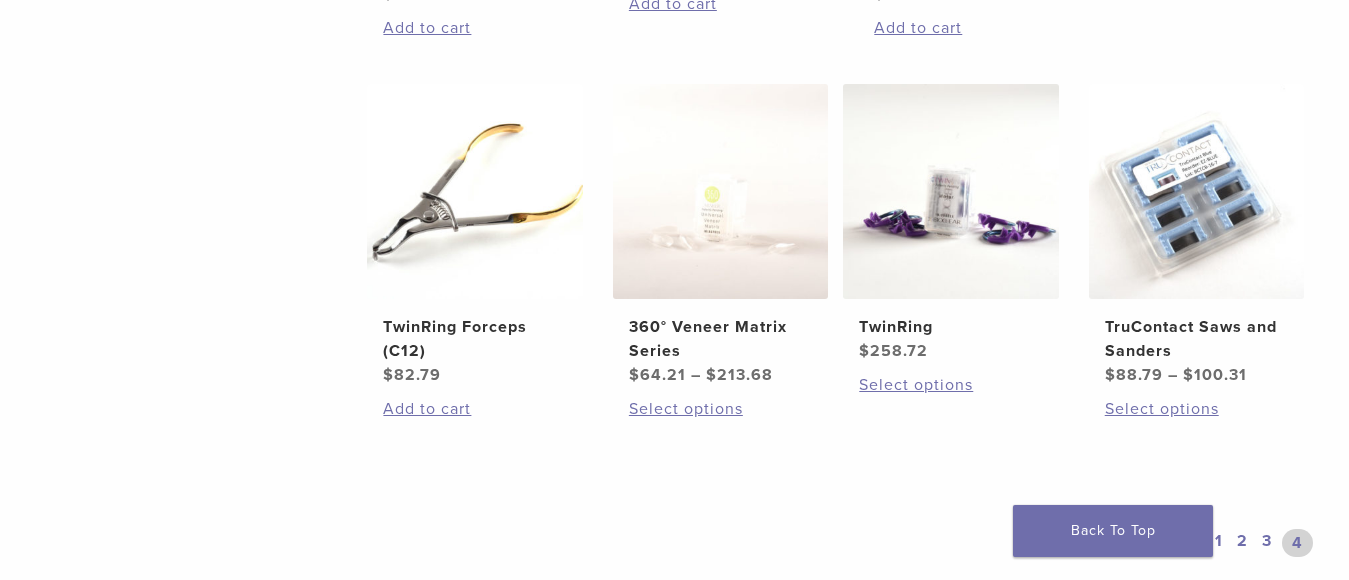 scroll, scrollTop: 1065, scrollLeft: 0, axis: vertical 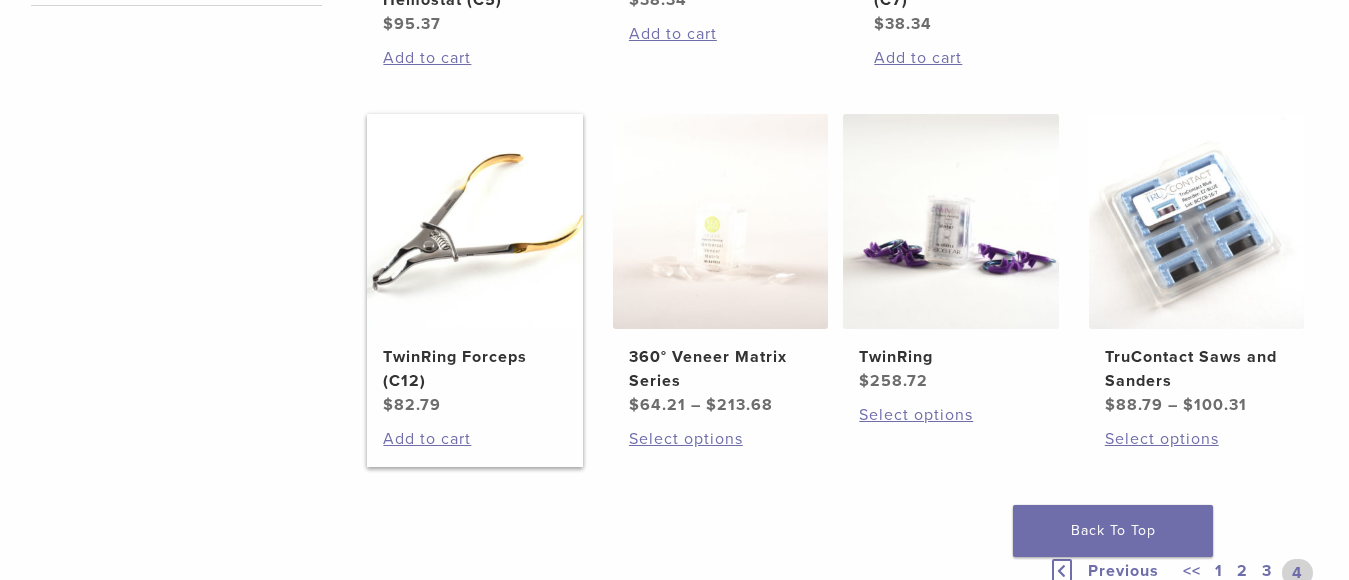 click on "TwinRing Forceps (C12)" at bounding box center [474, 369] 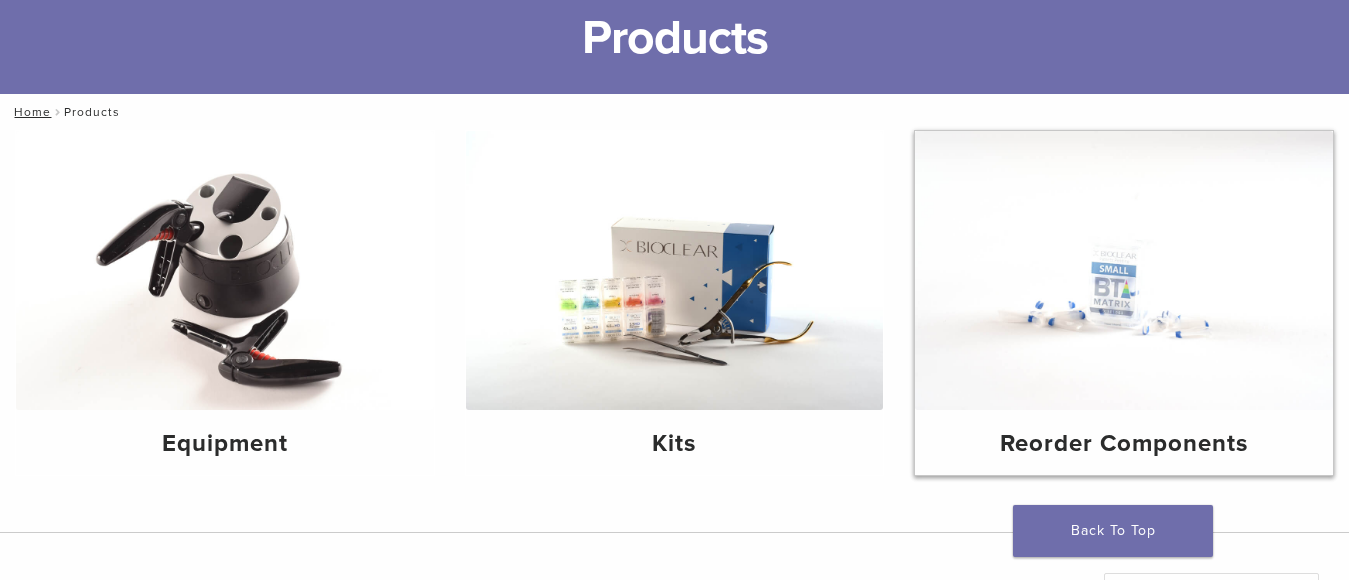 scroll, scrollTop: 300, scrollLeft: 0, axis: vertical 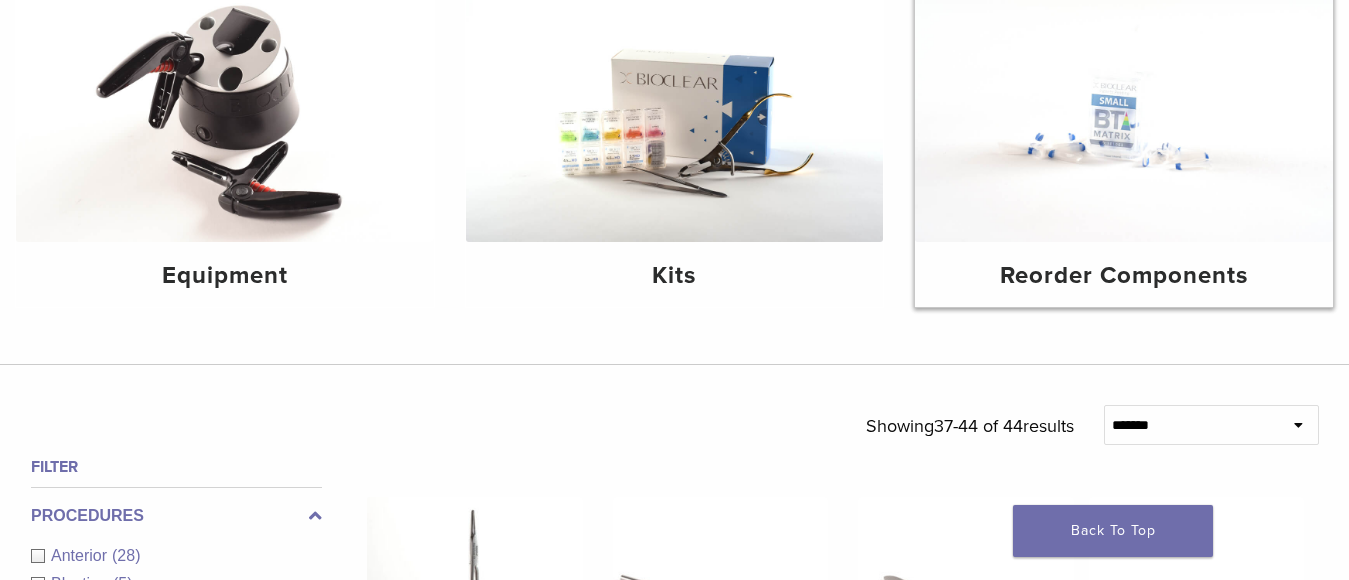 click on "Reorder Components" at bounding box center [1124, 276] 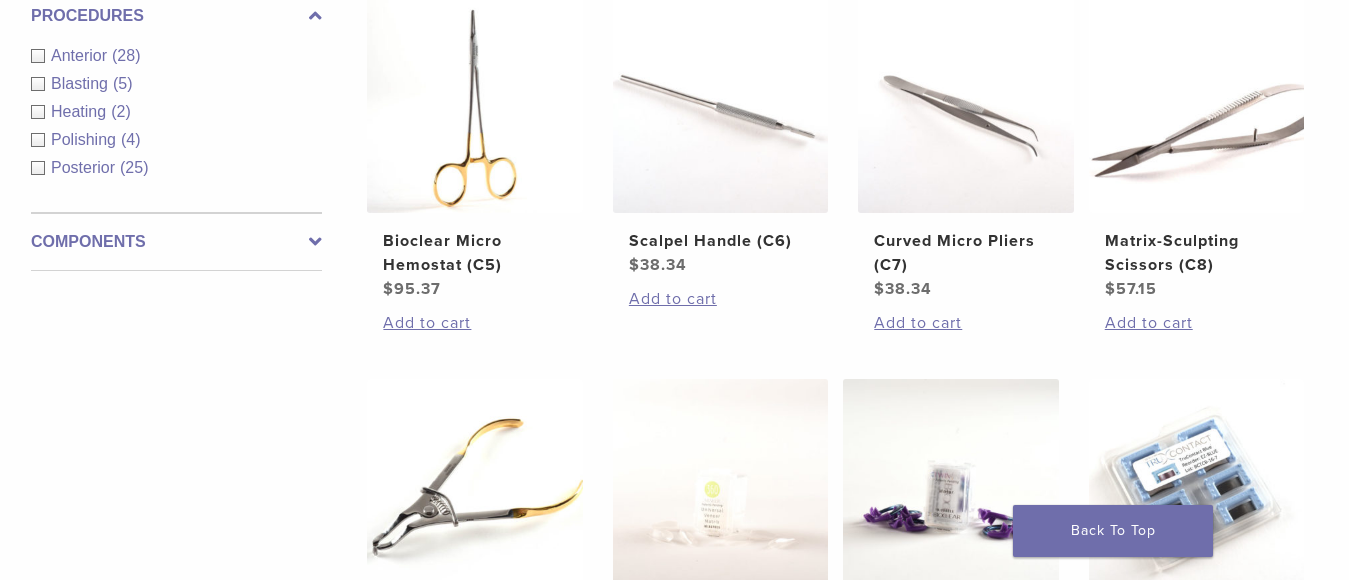 scroll, scrollTop: 600, scrollLeft: 0, axis: vertical 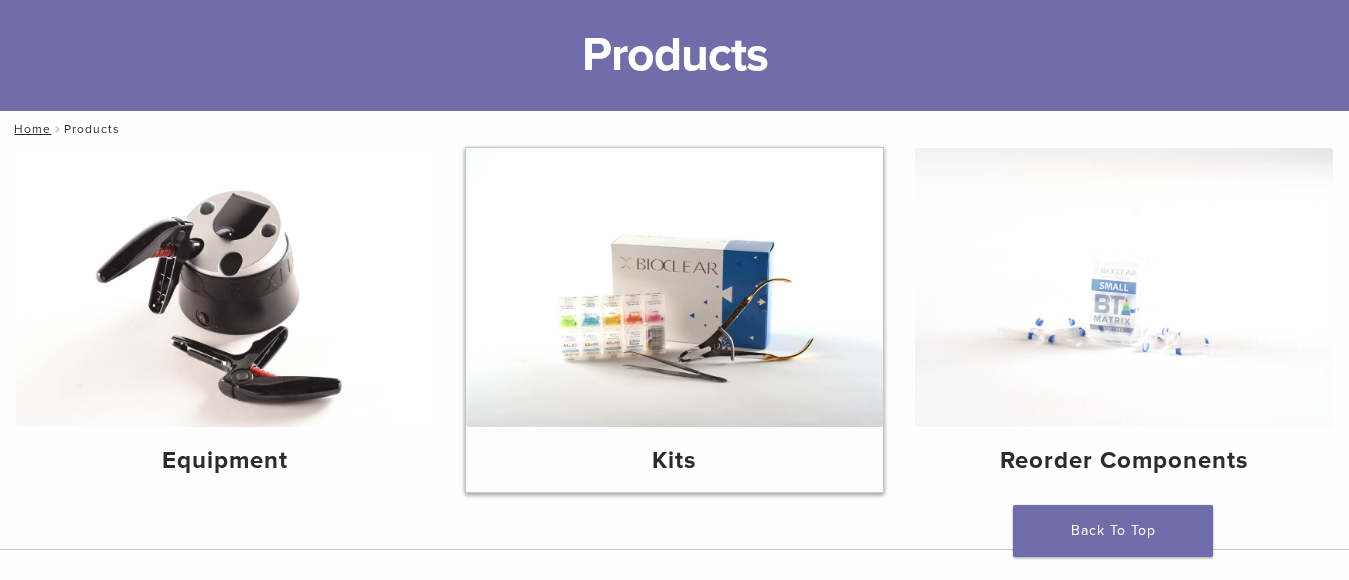 click at bounding box center (675, 287) 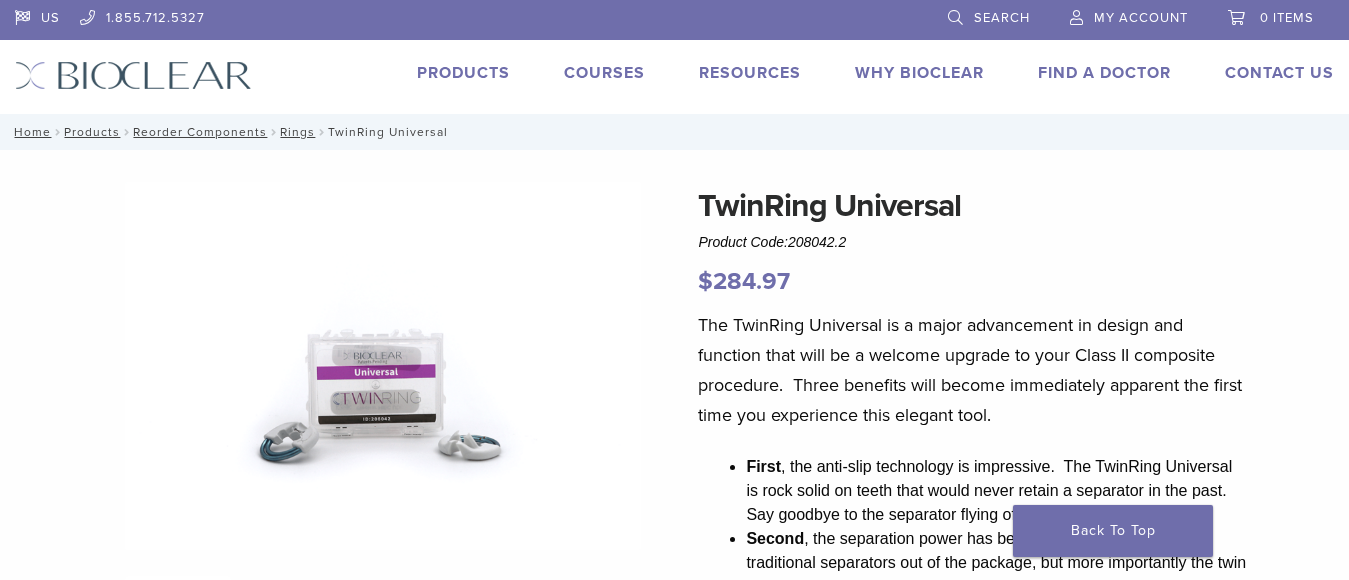scroll, scrollTop: 0, scrollLeft: 0, axis: both 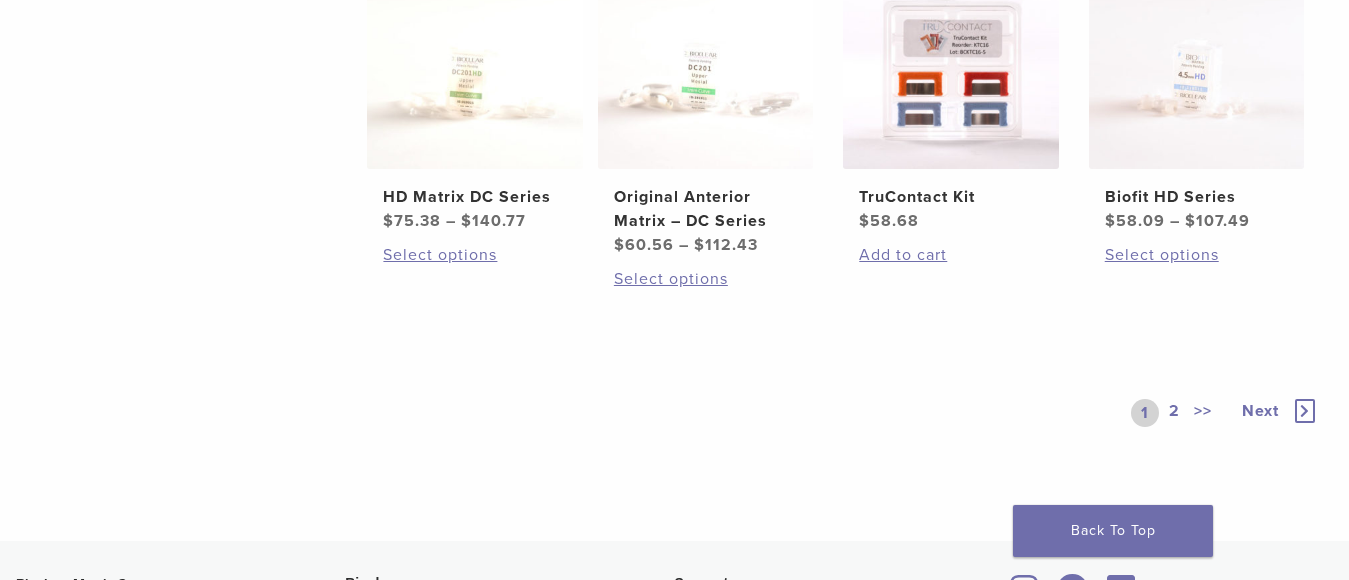 click at bounding box center [1305, 411] 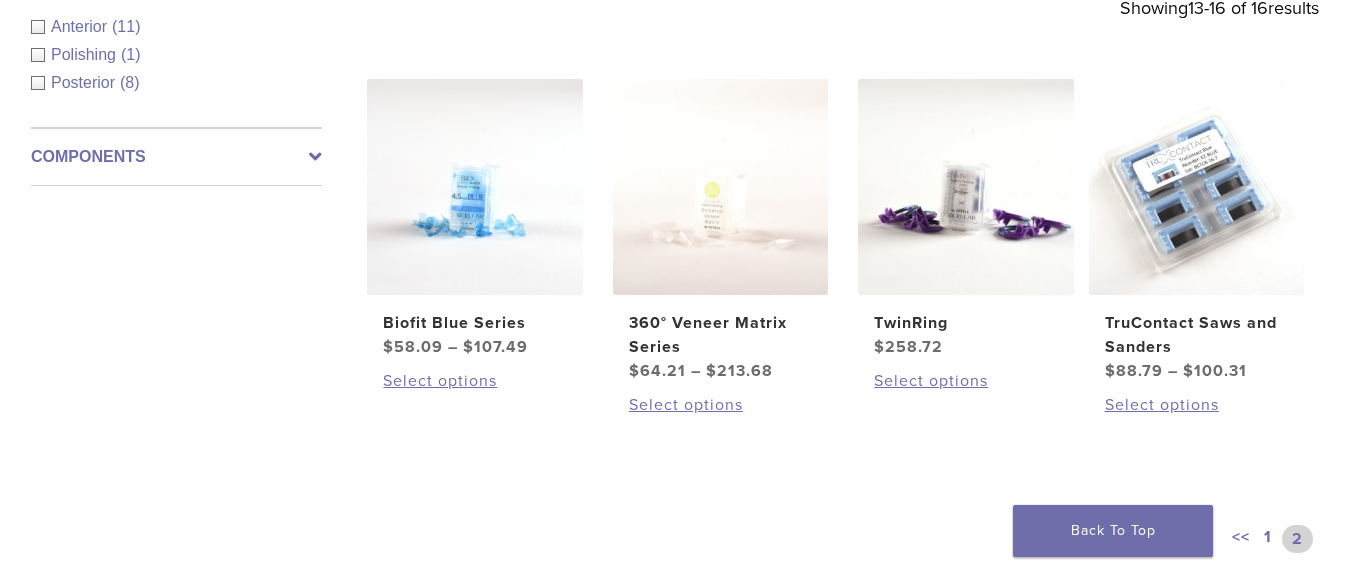 scroll, scrollTop: 352, scrollLeft: 0, axis: vertical 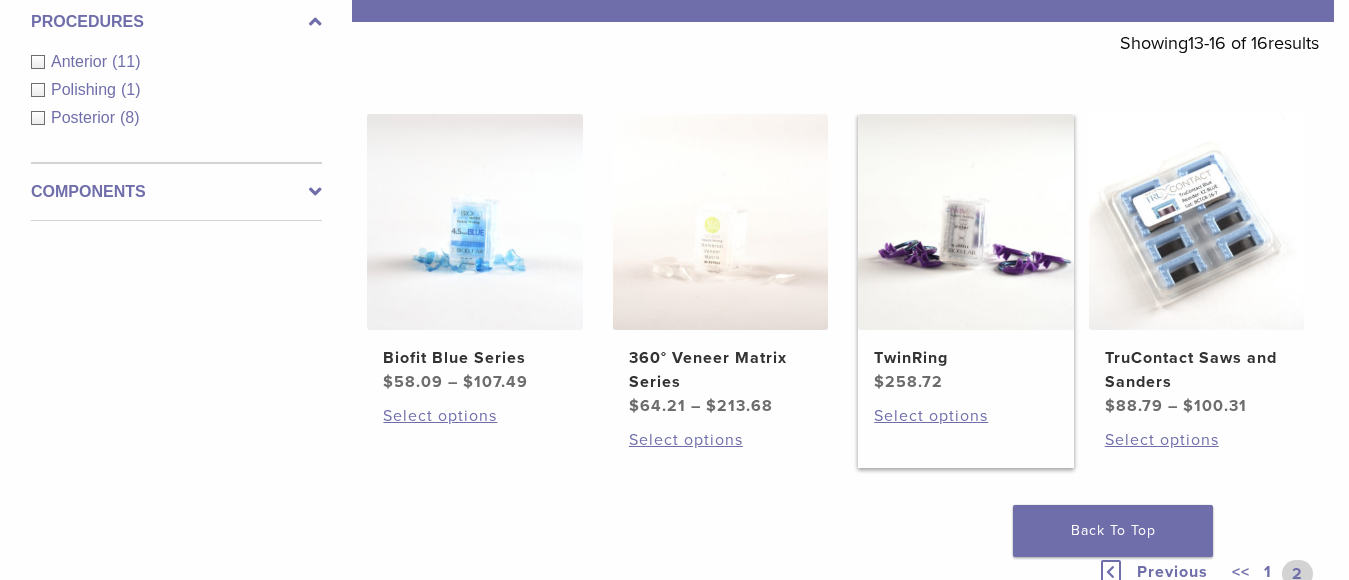 click on "TwinRing" at bounding box center [965, 358] 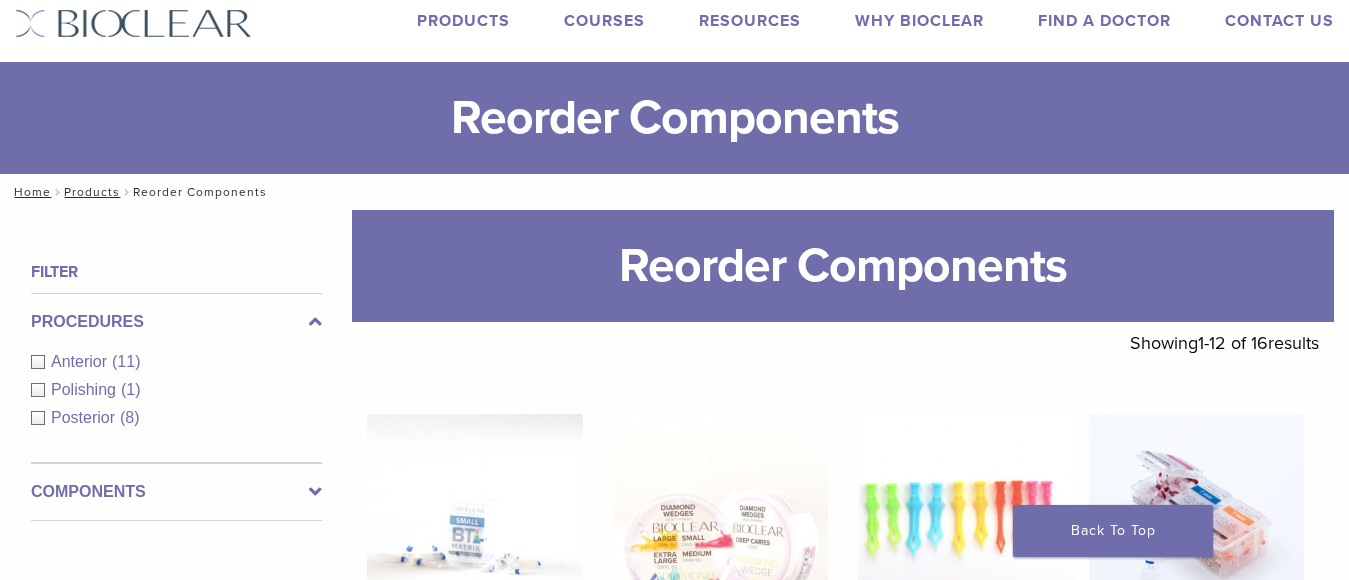 scroll, scrollTop: 0, scrollLeft: 0, axis: both 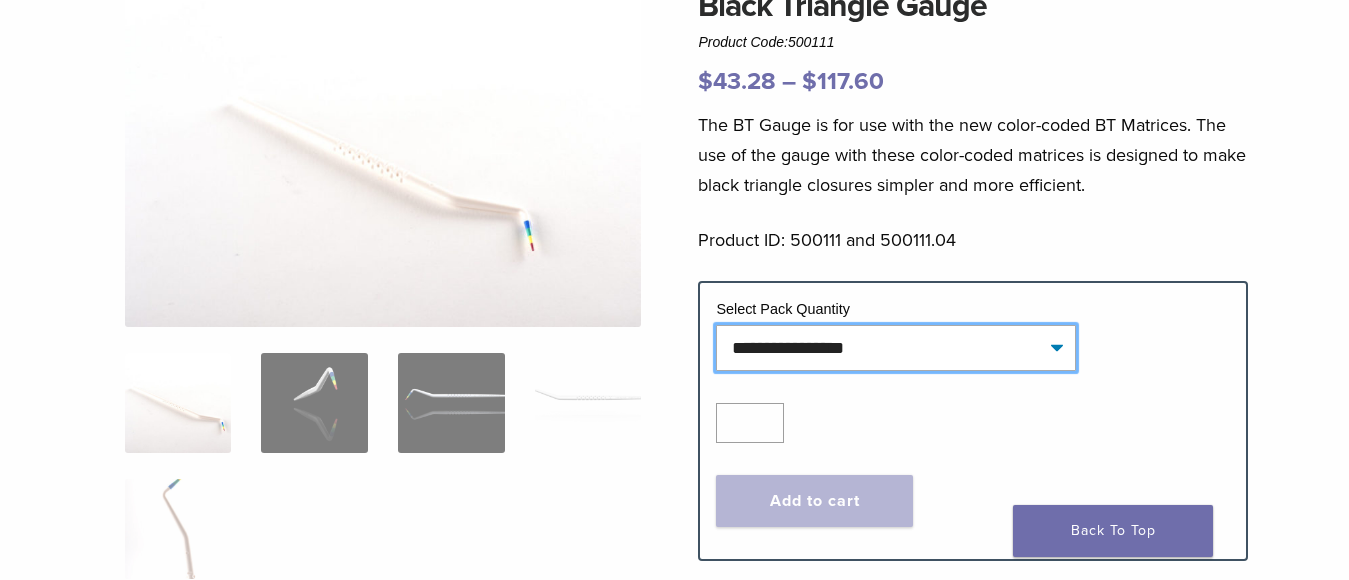 click on "**********" 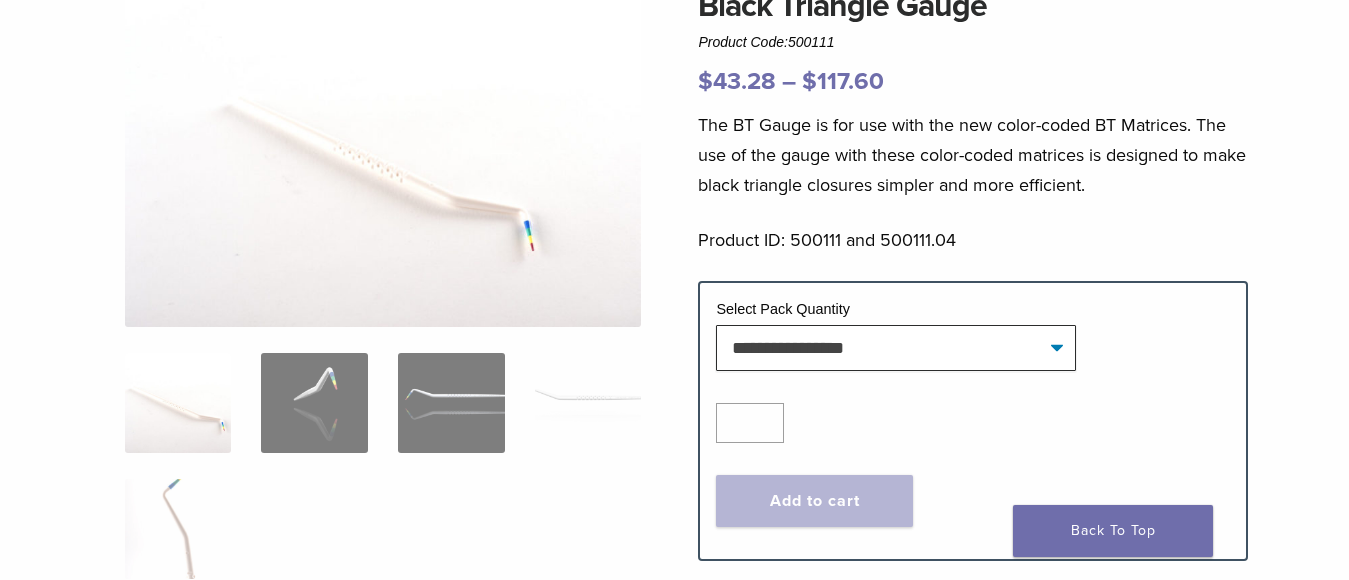 click on "**********" at bounding box center [973, 323] 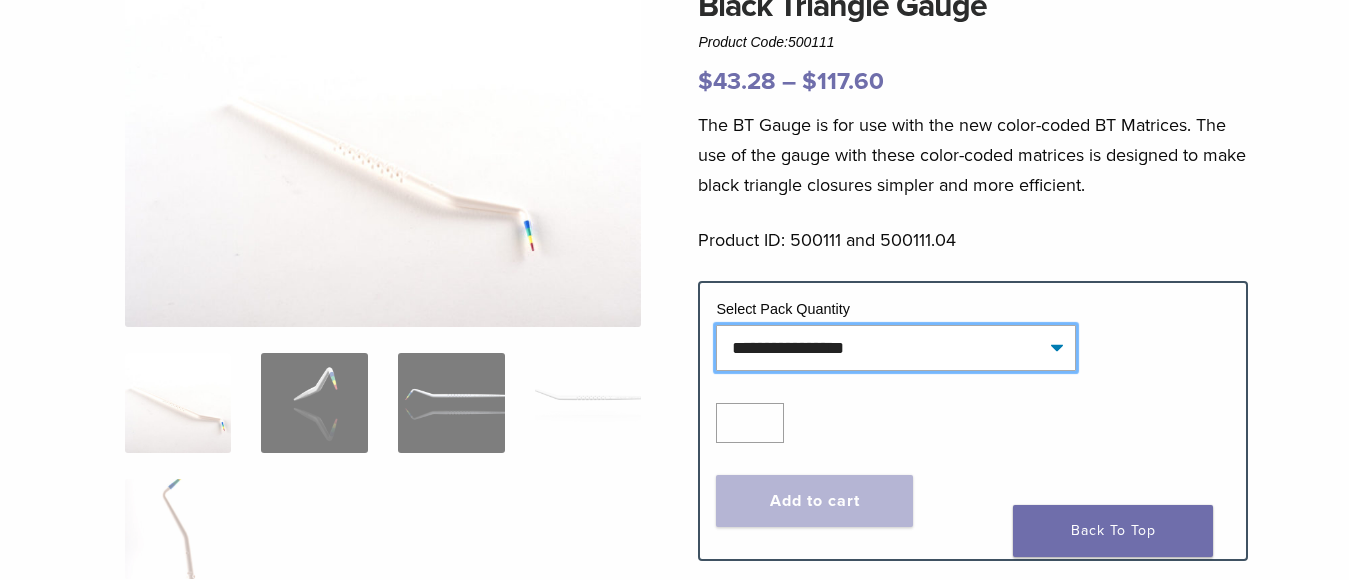 click on "**********" 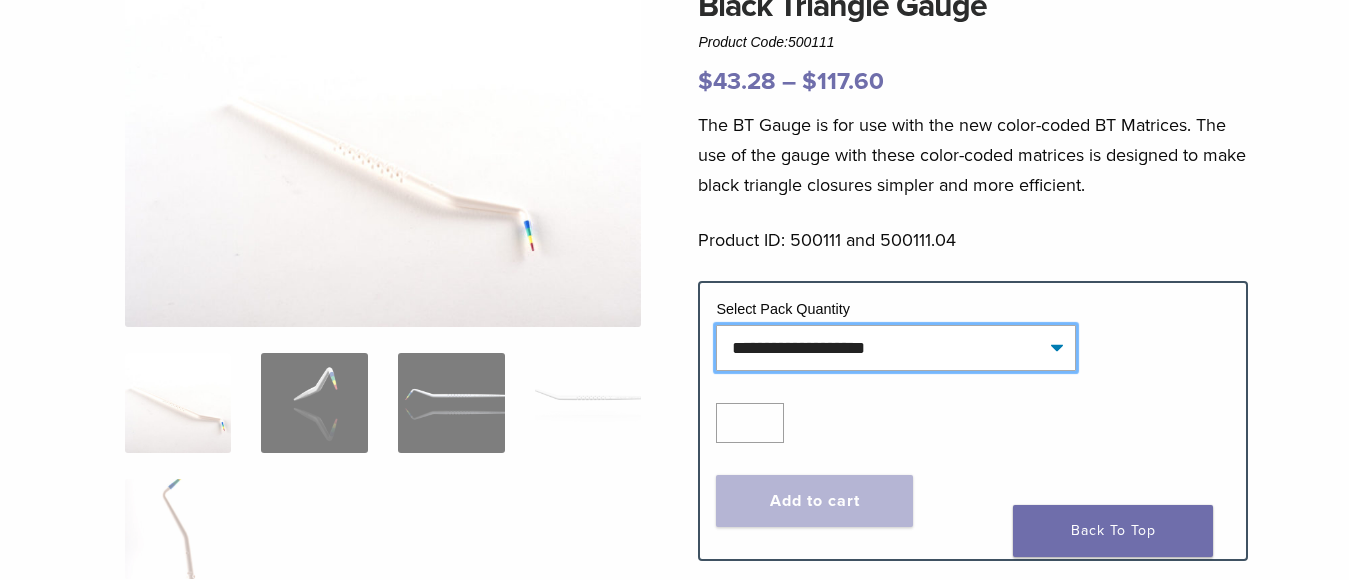 click on "**********" 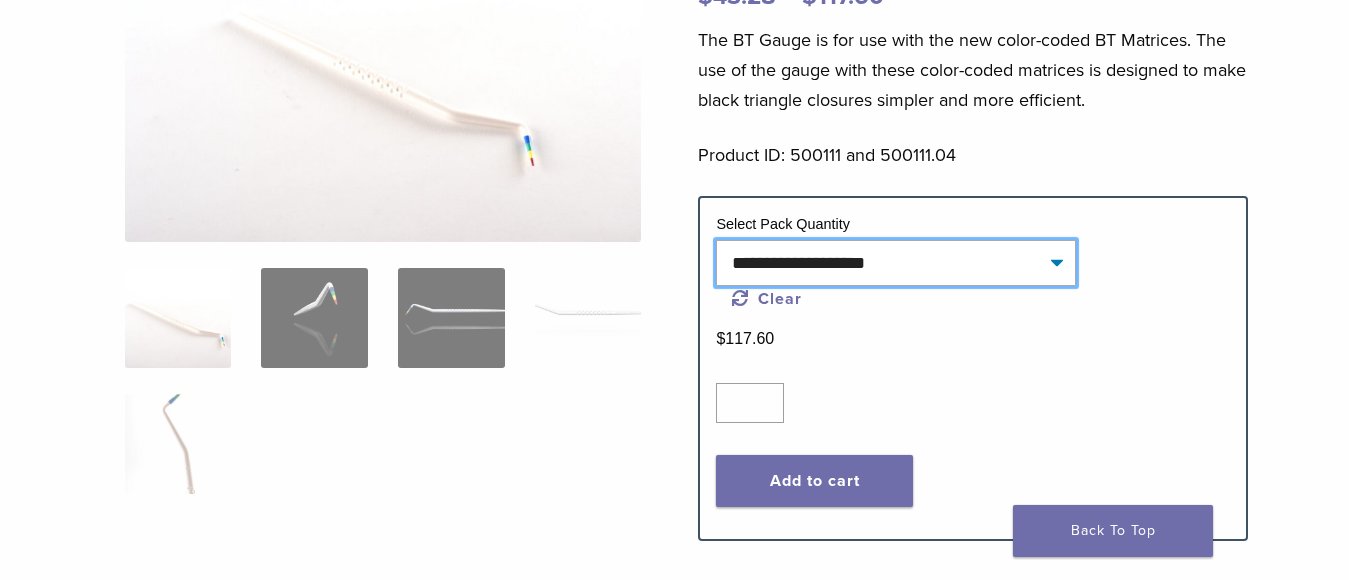 scroll, scrollTop: 300, scrollLeft: 0, axis: vertical 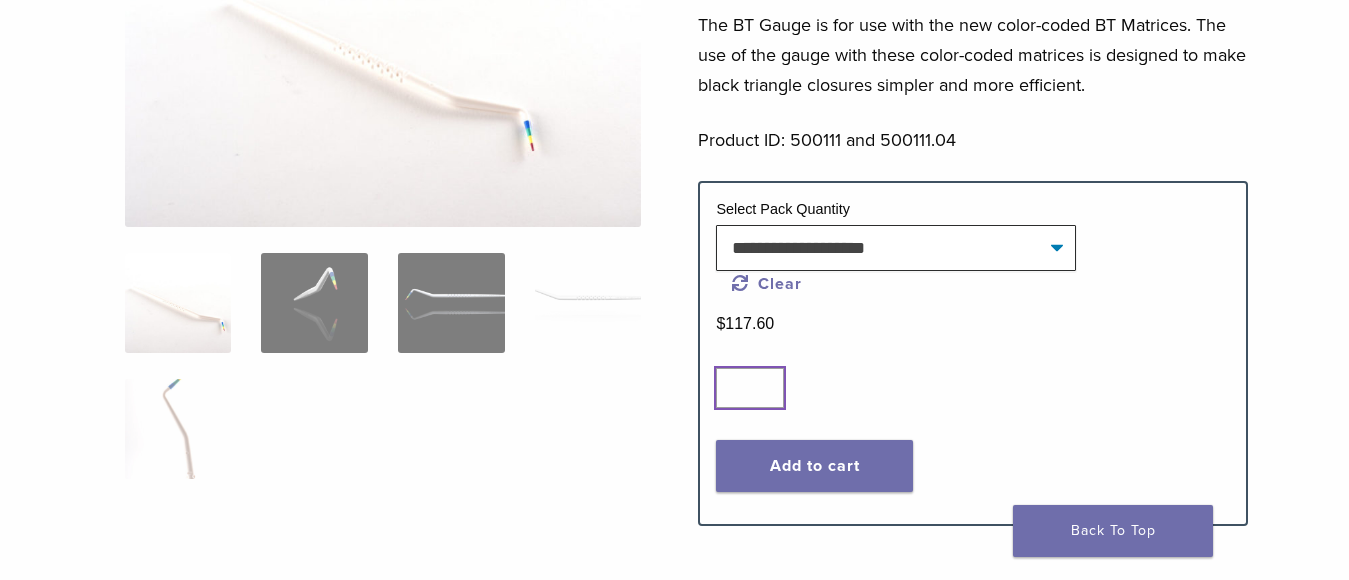click on "*" 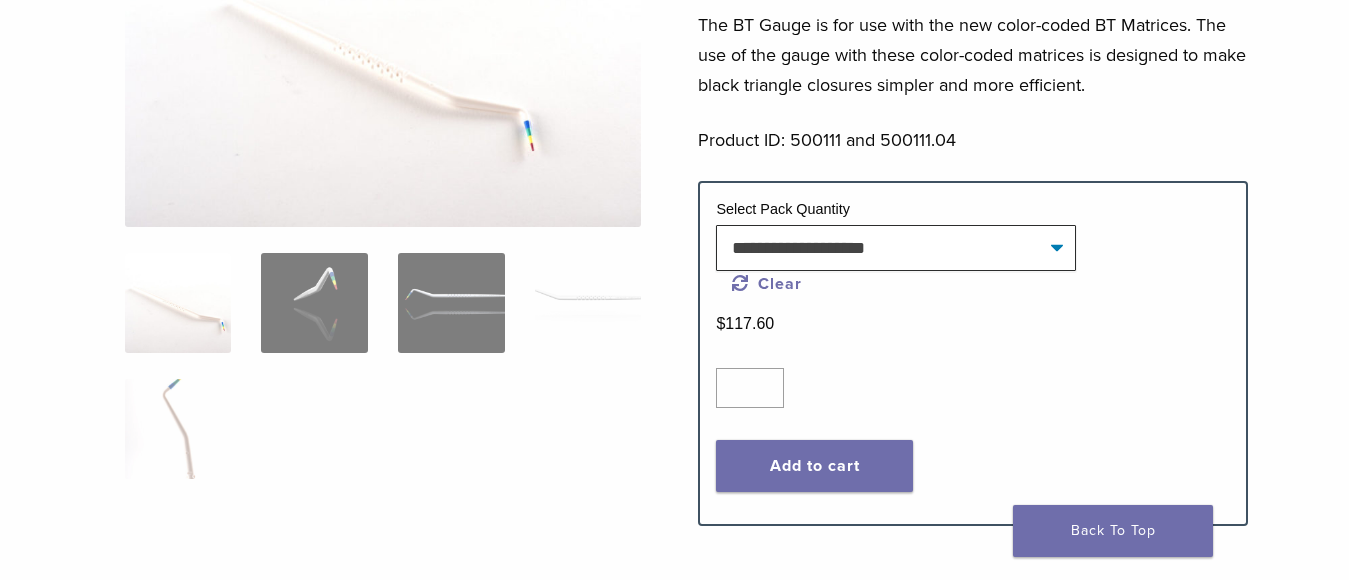 click on "Quantity
Quantity
Add to cart
Contact For Pricing" 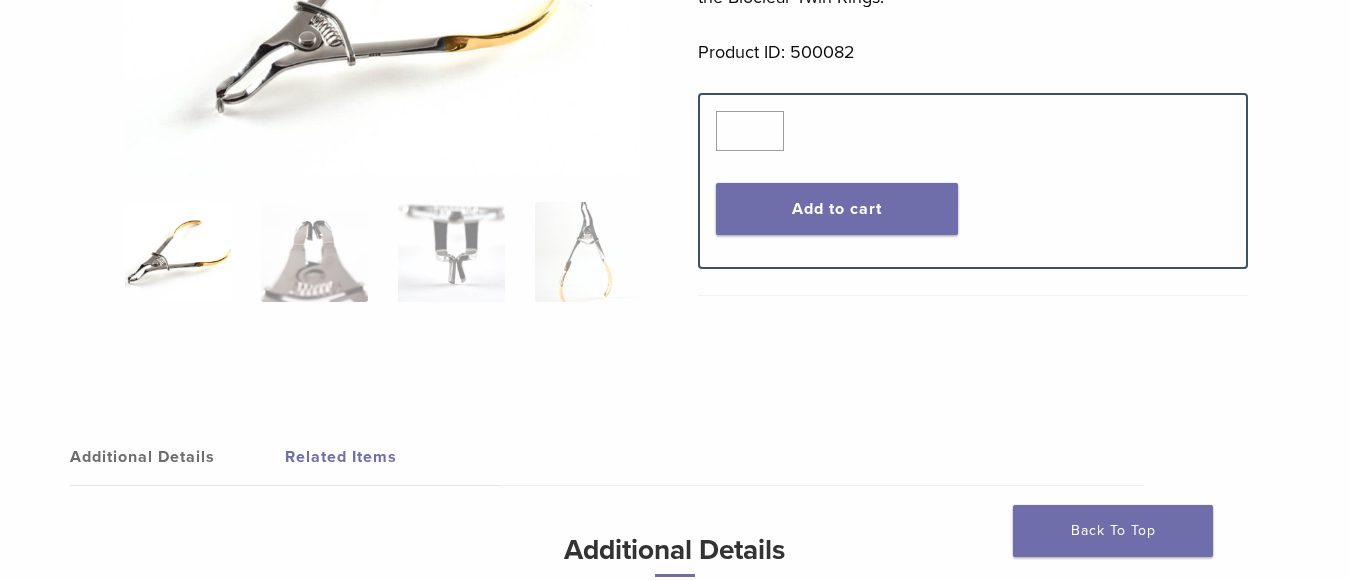 scroll, scrollTop: 400, scrollLeft: 0, axis: vertical 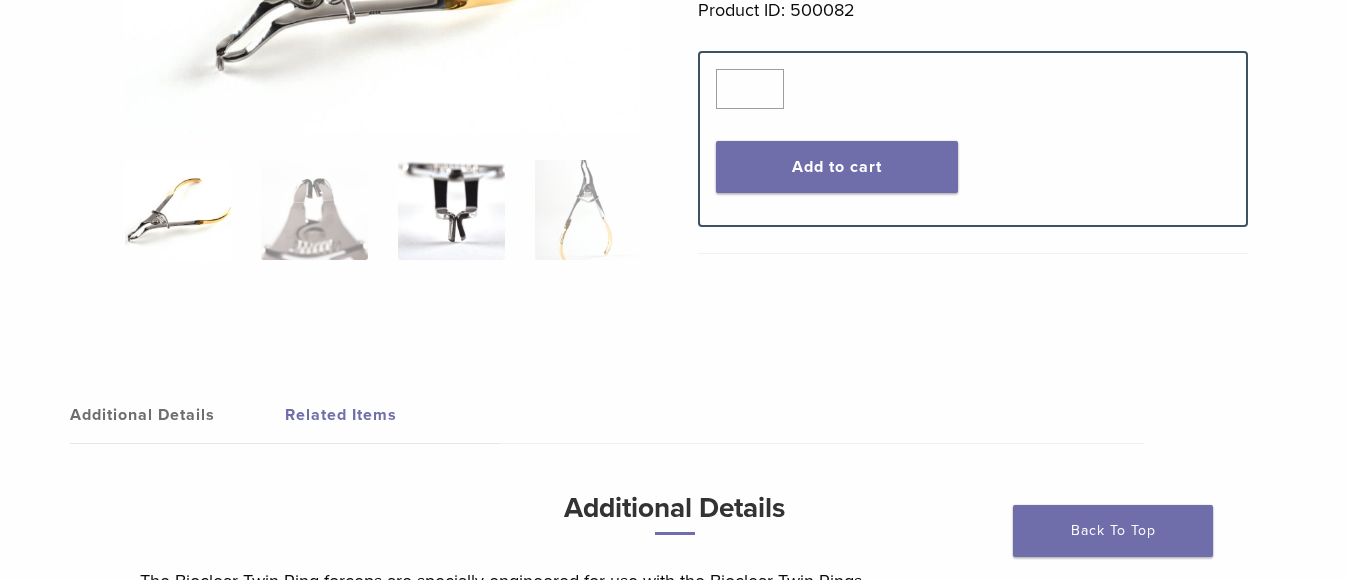 click at bounding box center (451, 210) 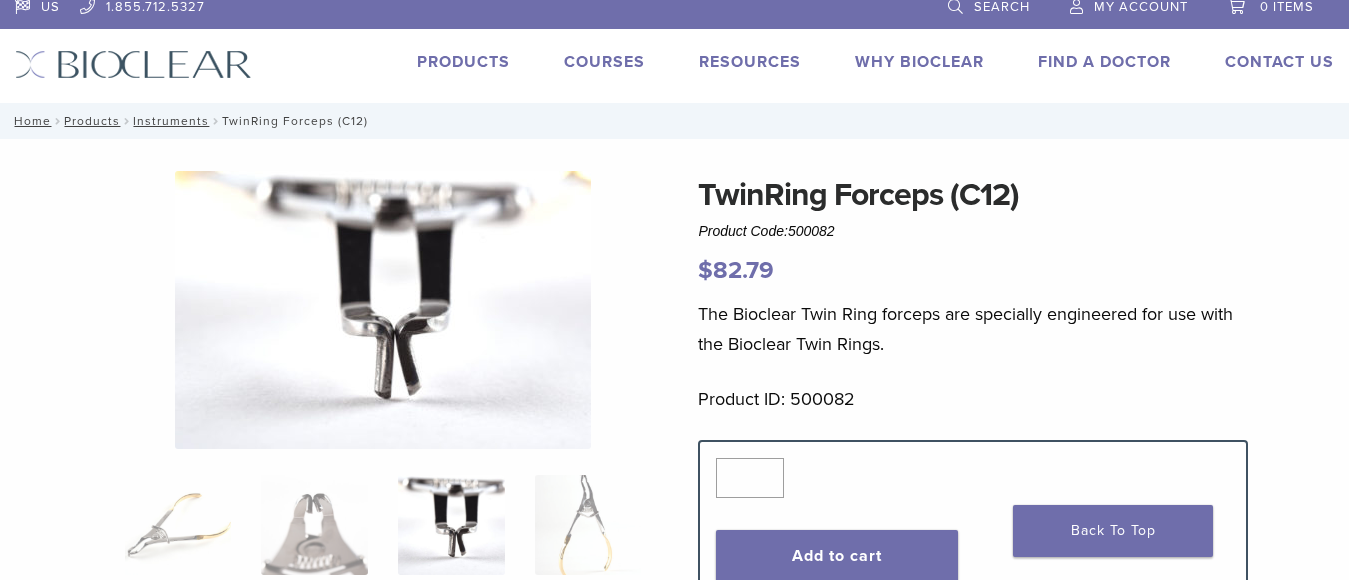 scroll, scrollTop: 0, scrollLeft: 0, axis: both 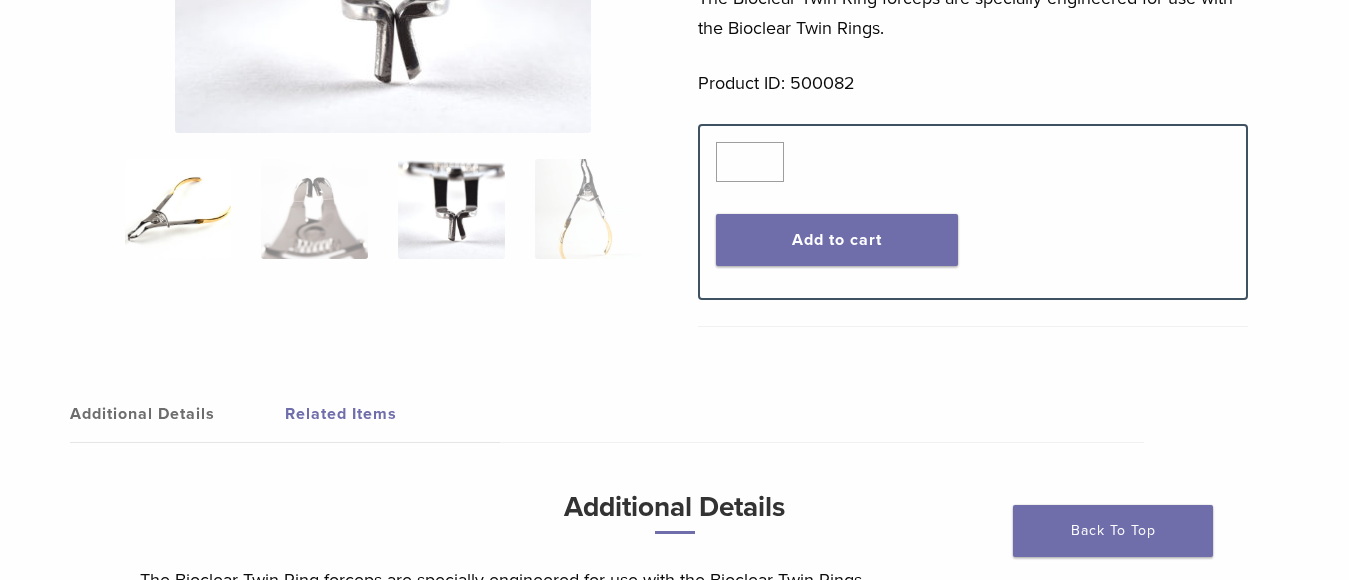 click at bounding box center [178, 209] 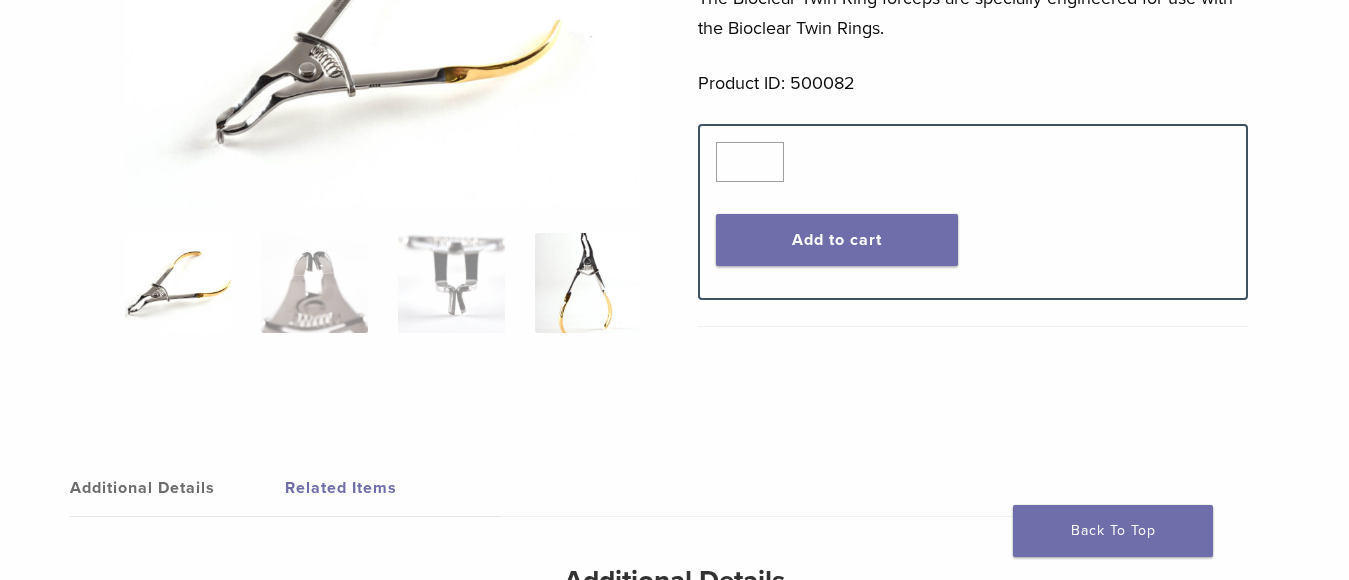 click at bounding box center [588, 283] 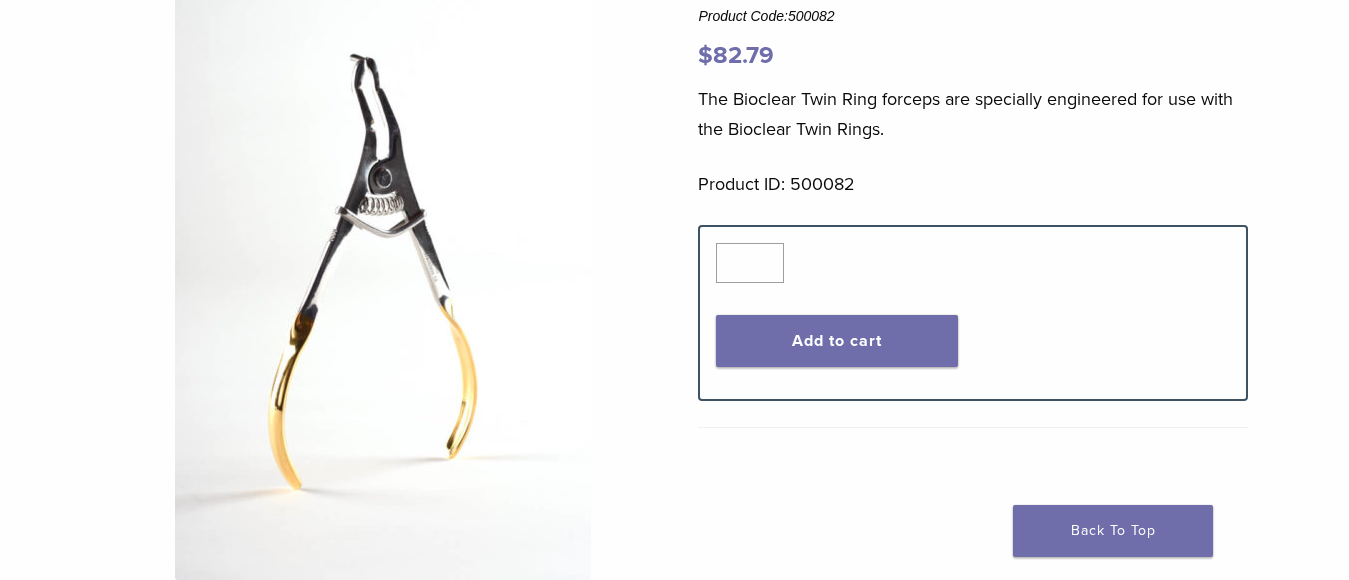 scroll, scrollTop: 27, scrollLeft: 0, axis: vertical 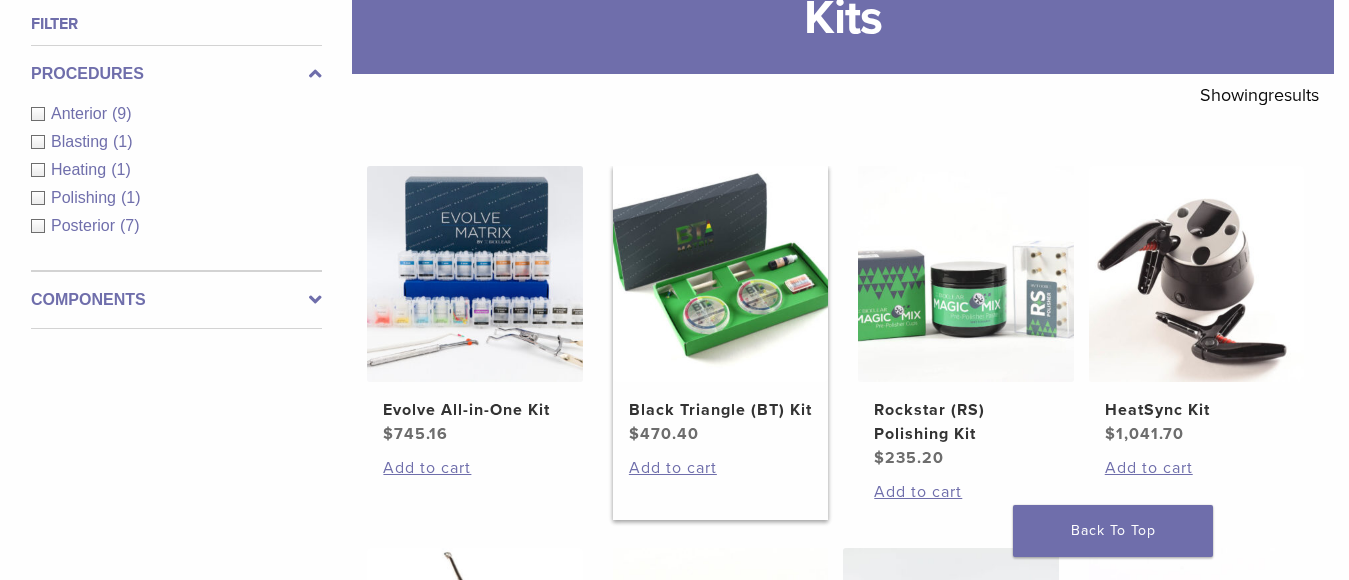 click on "Black Triangle (BT) Kit" at bounding box center [720, 410] 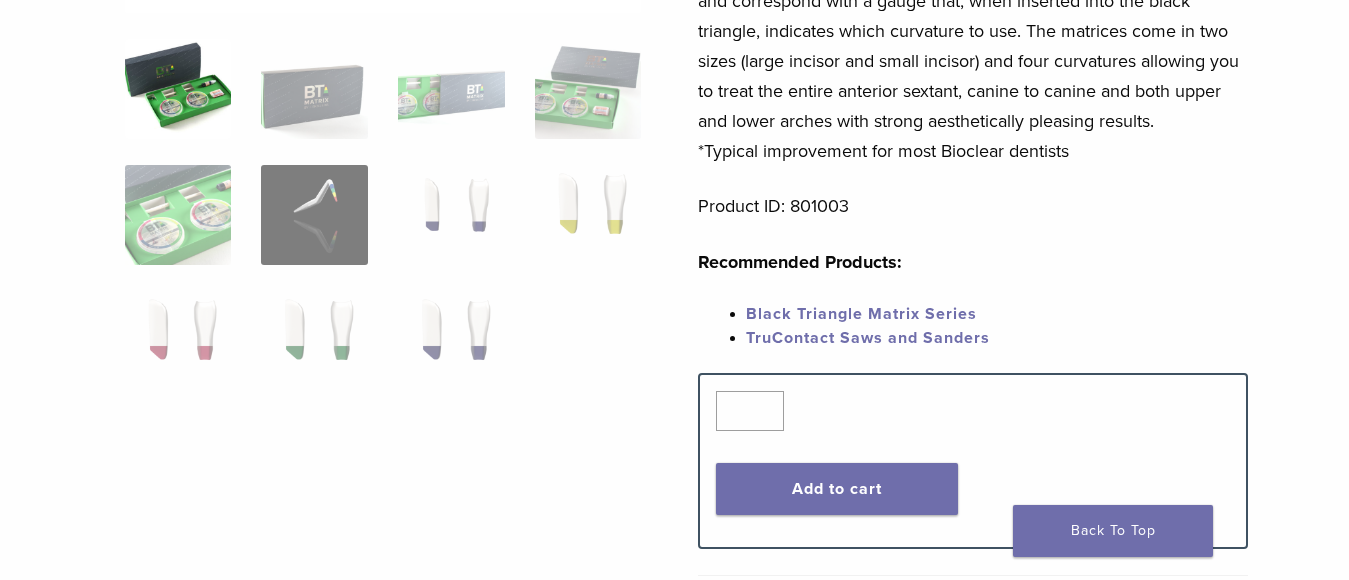 scroll, scrollTop: 500, scrollLeft: 0, axis: vertical 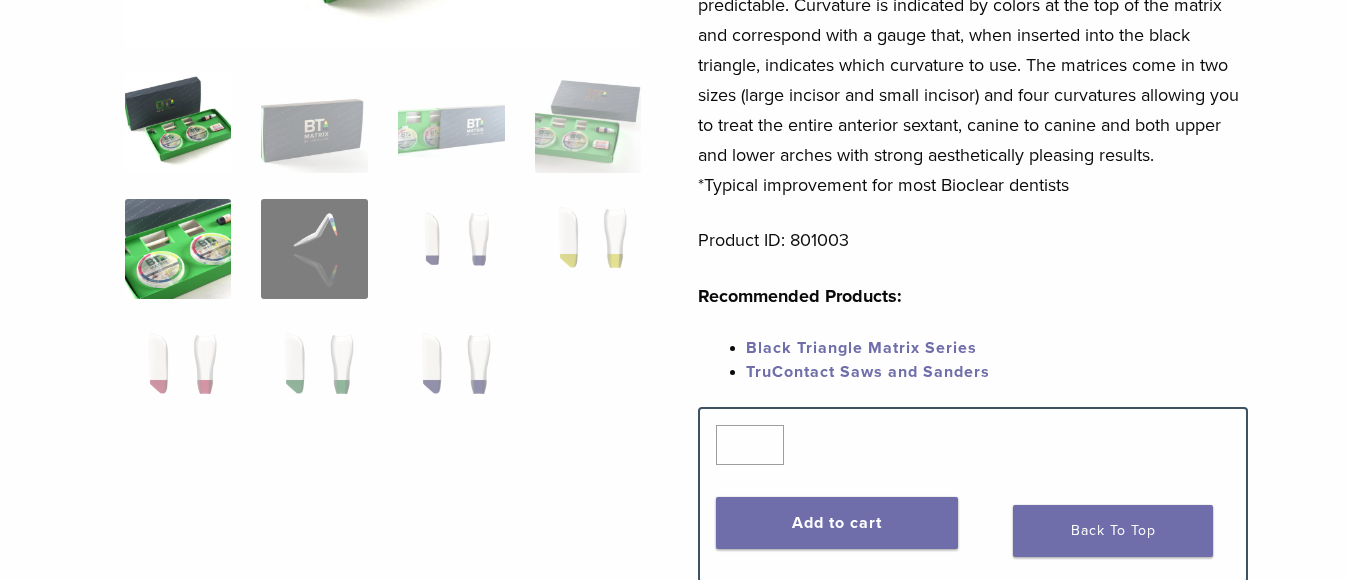 click at bounding box center [178, 249] 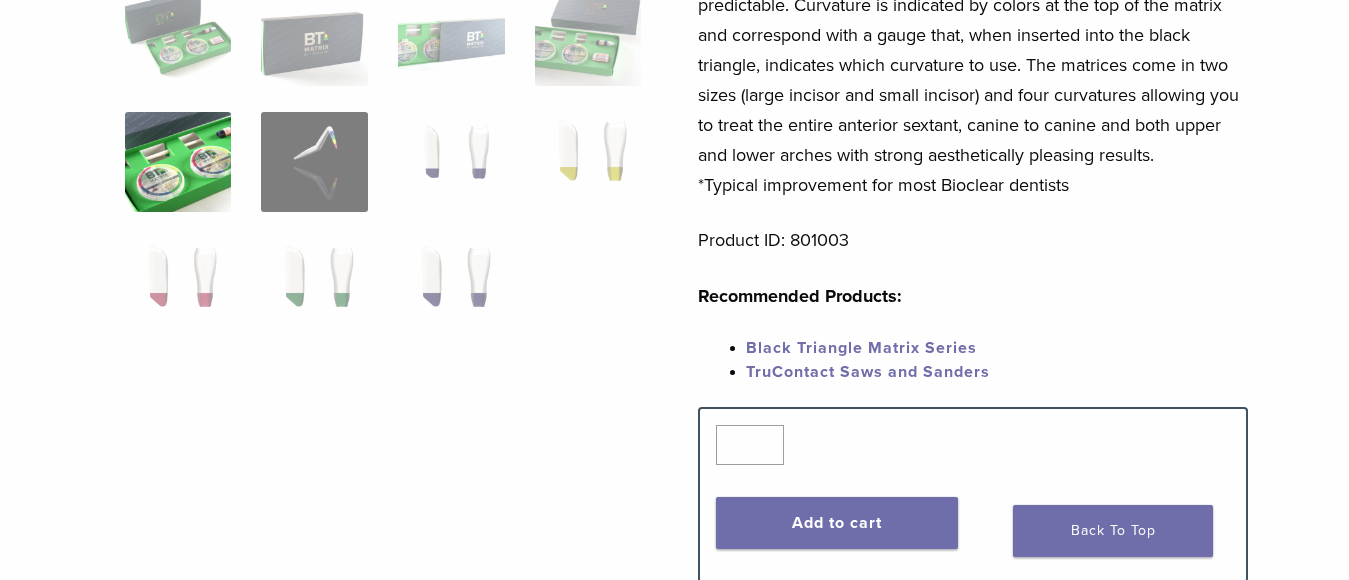 click at bounding box center [178, 162] 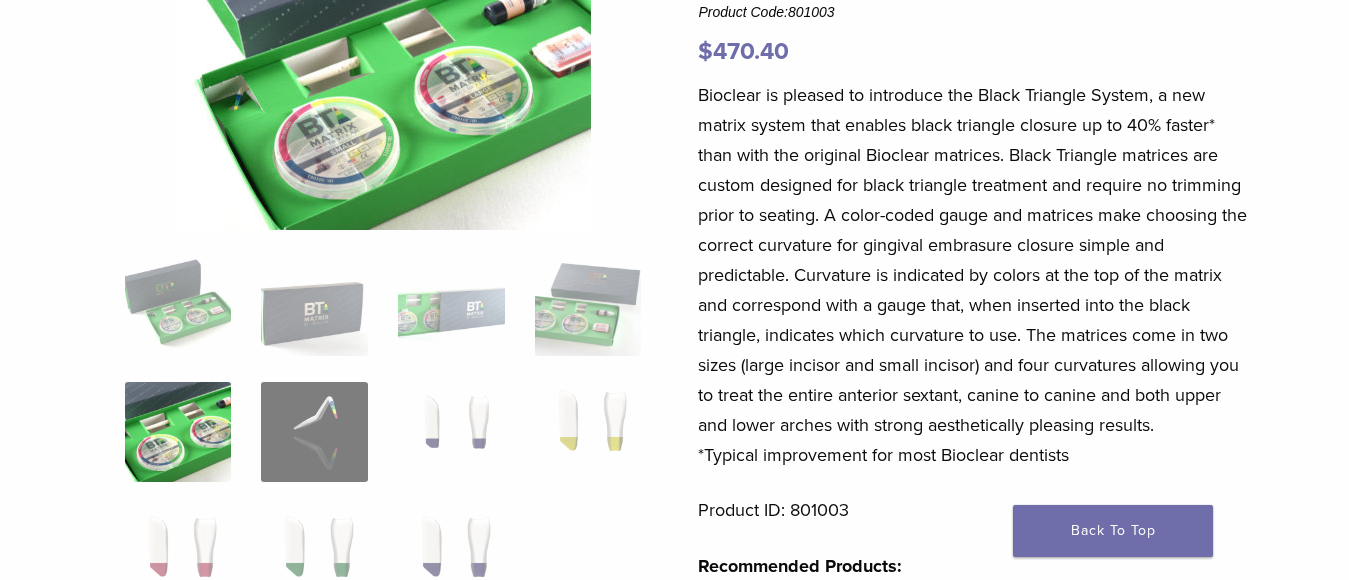 scroll, scrollTop: 400, scrollLeft: 0, axis: vertical 